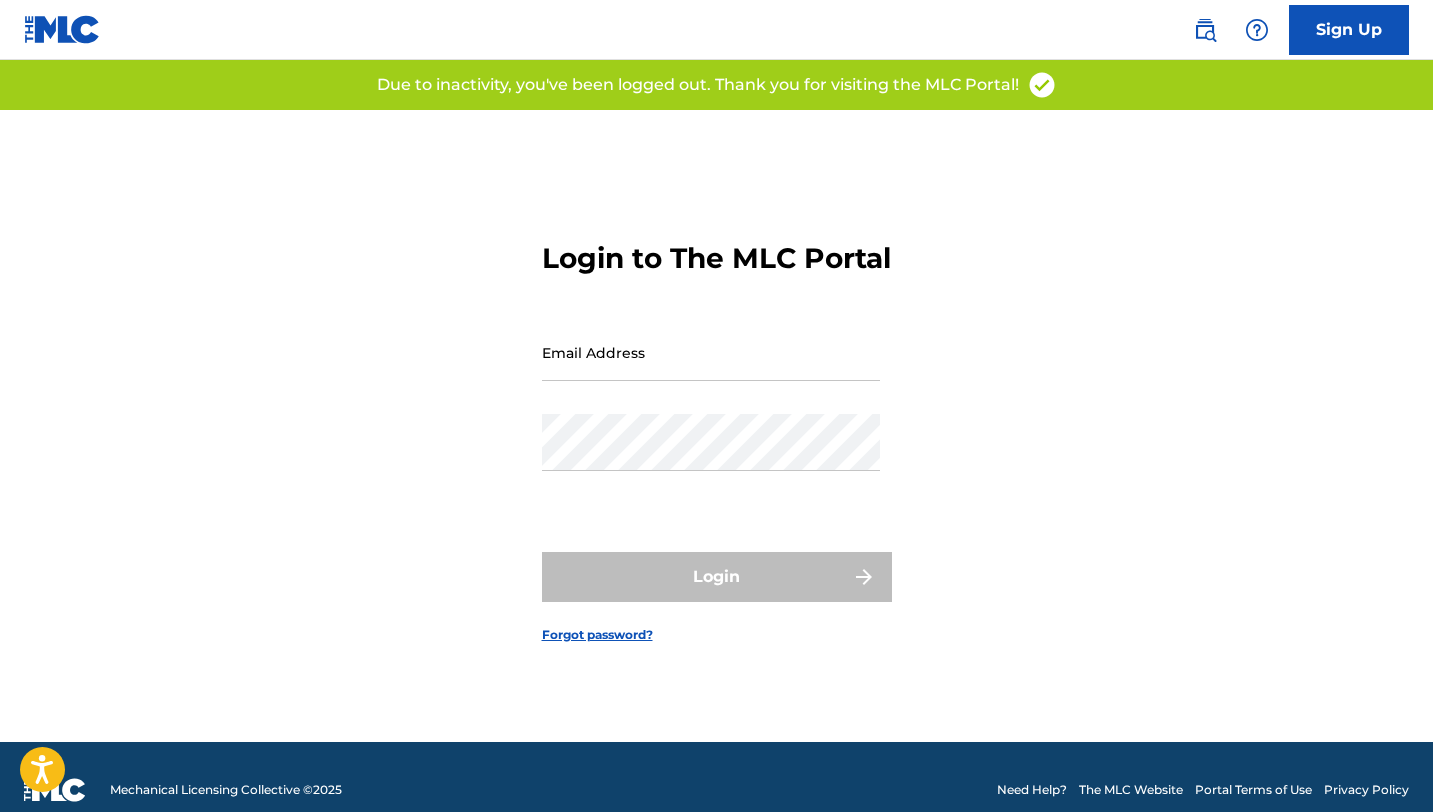 scroll, scrollTop: 0, scrollLeft: 0, axis: both 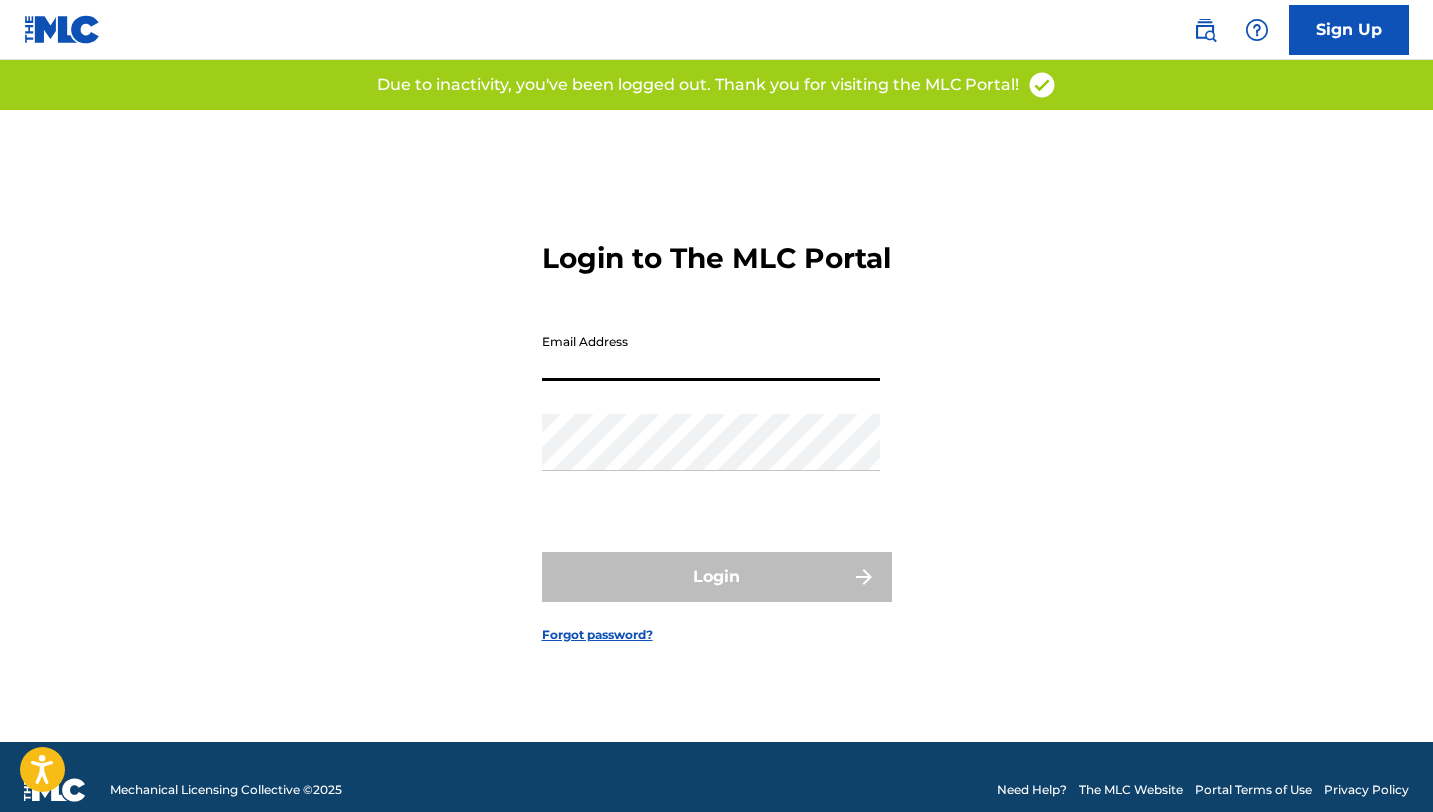 click on "Email Address" at bounding box center [711, 369] 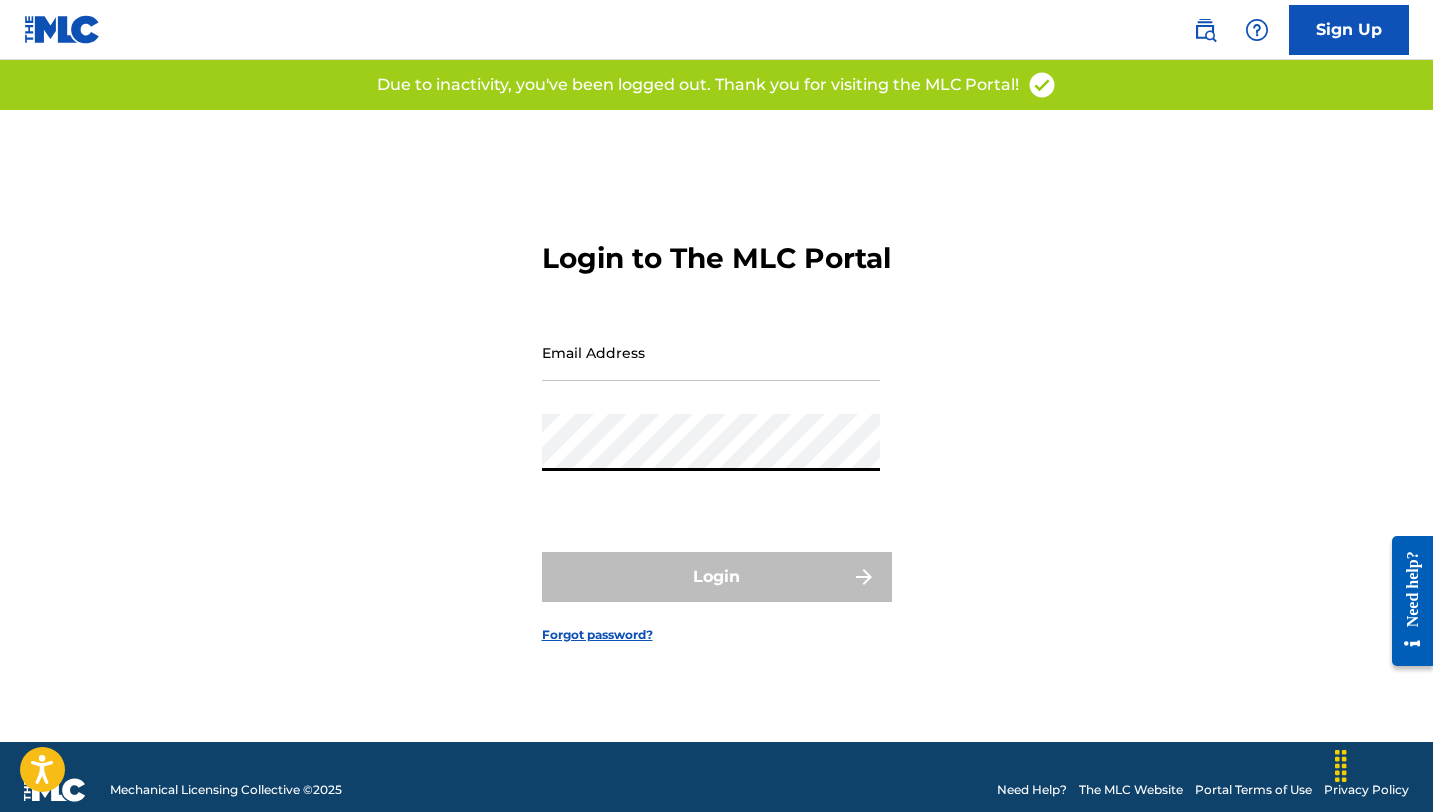 type on "info@example.com" 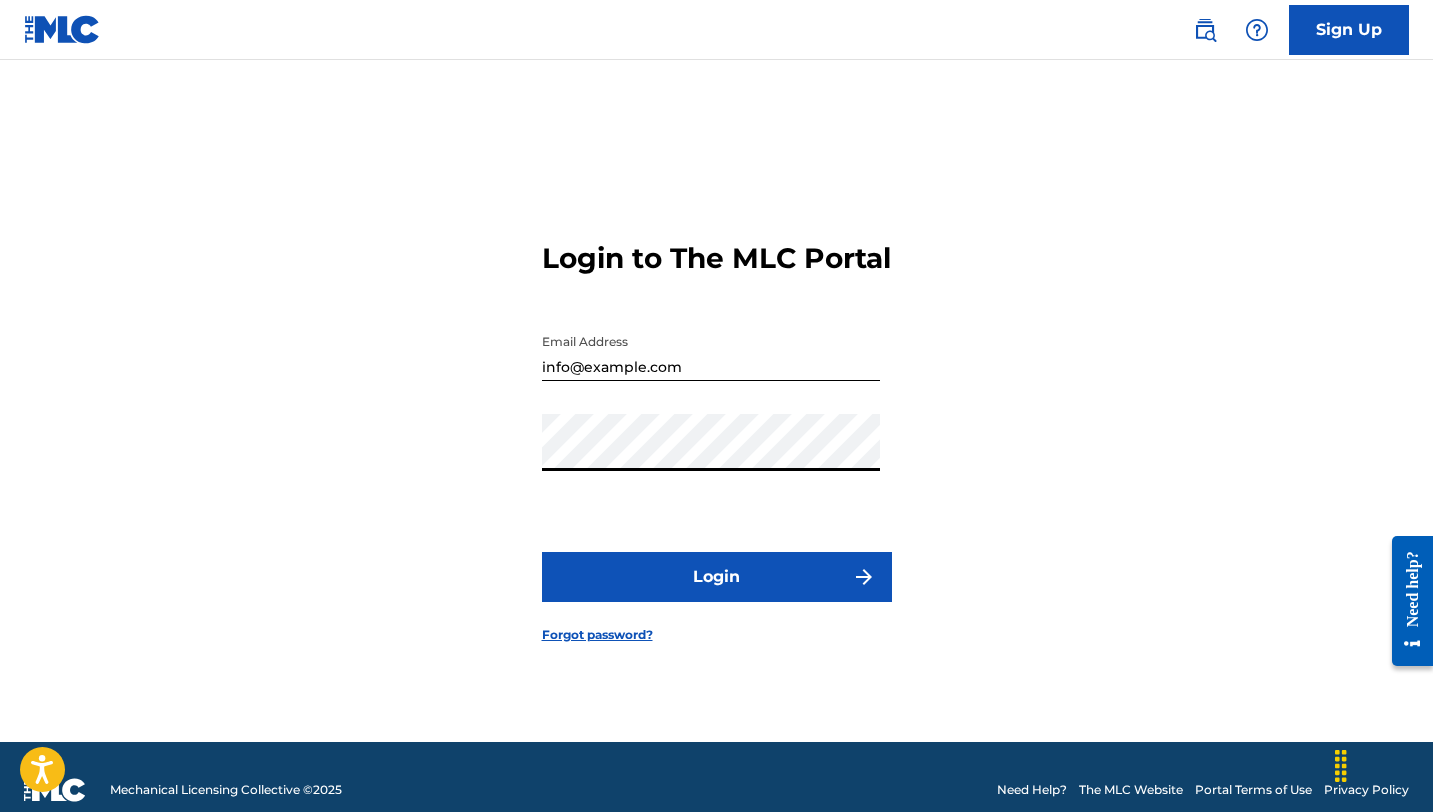 click on "Login" at bounding box center [717, 577] 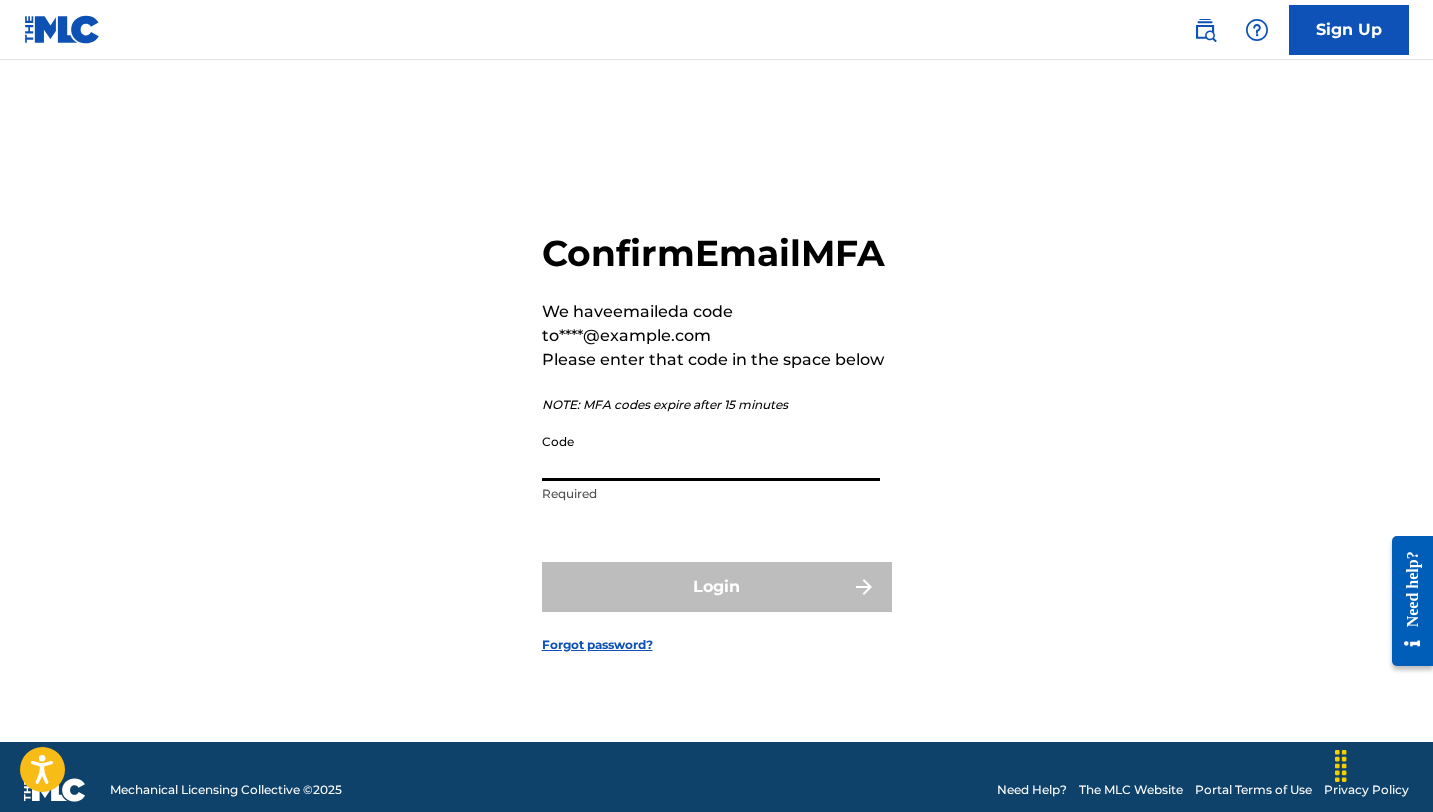 click on "Code" at bounding box center [711, 452] 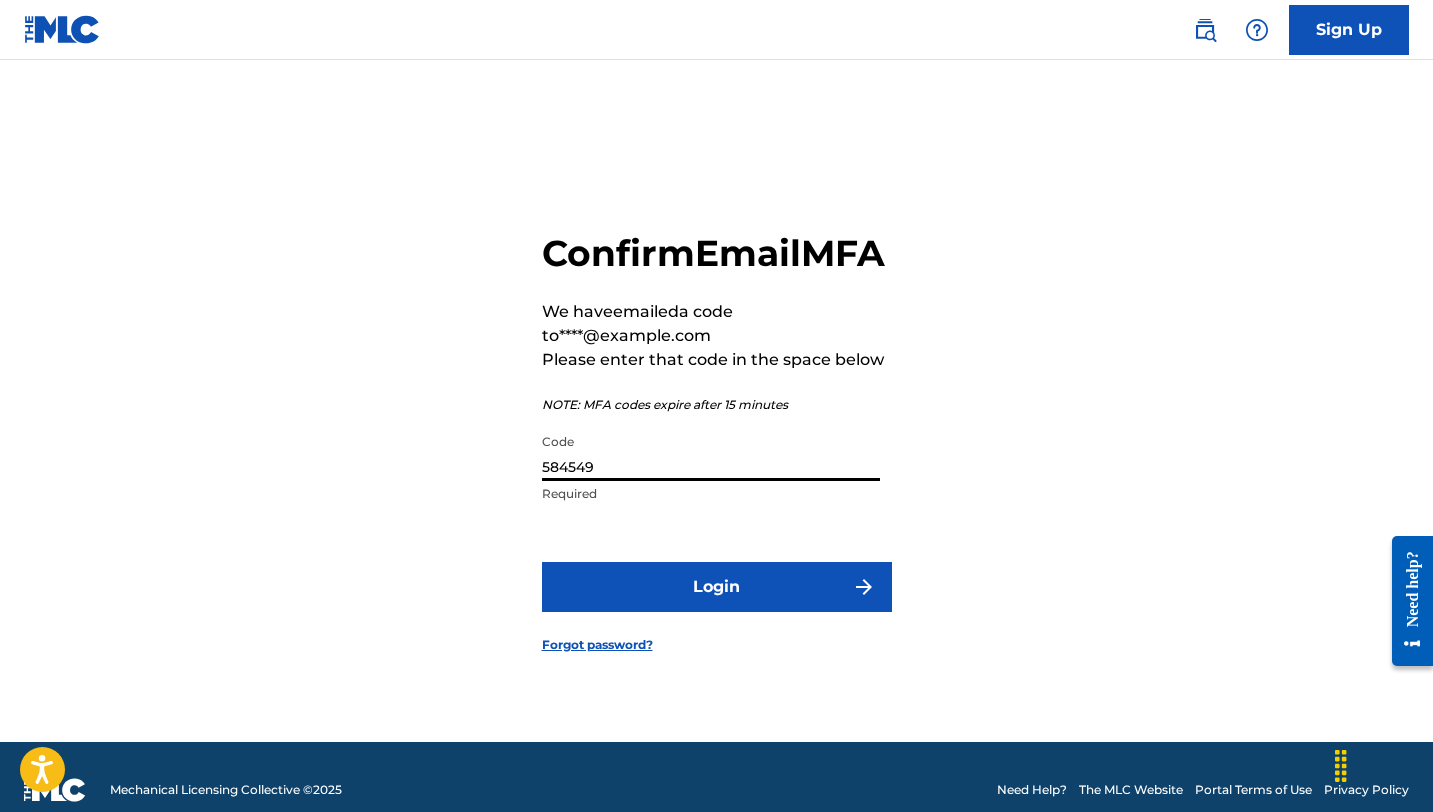 type on "584549" 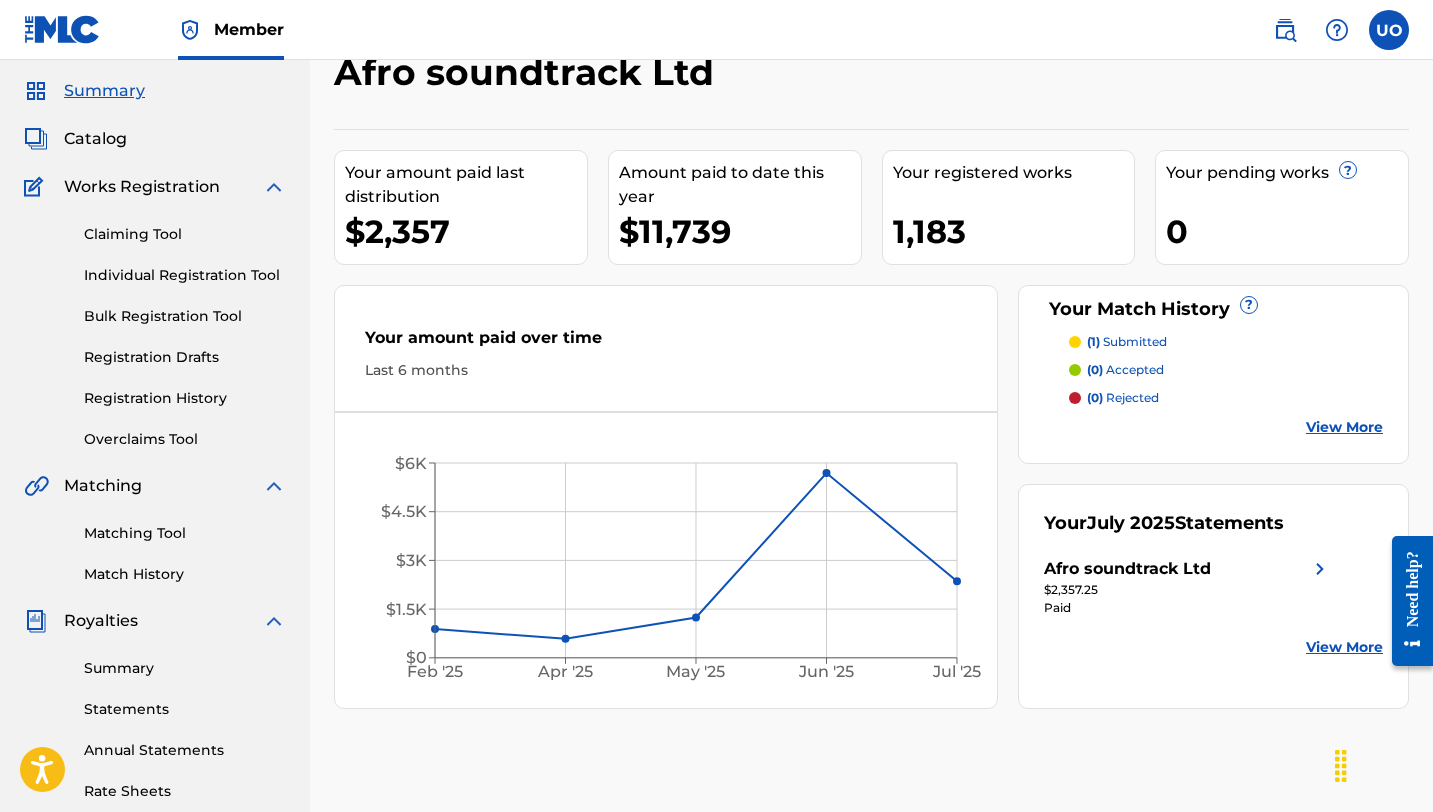 scroll, scrollTop: 150, scrollLeft: 0, axis: vertical 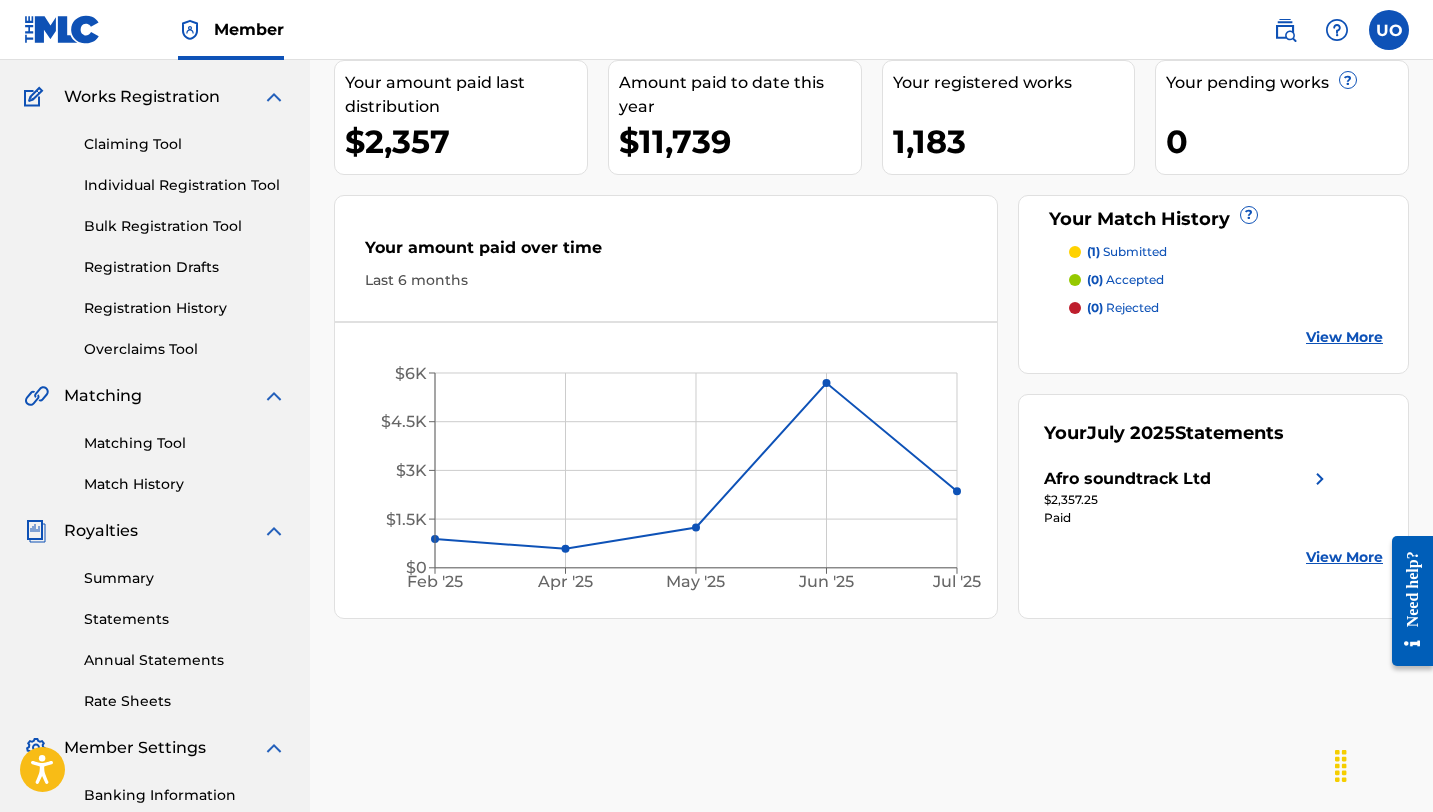 click on "Registration History" at bounding box center (185, 308) 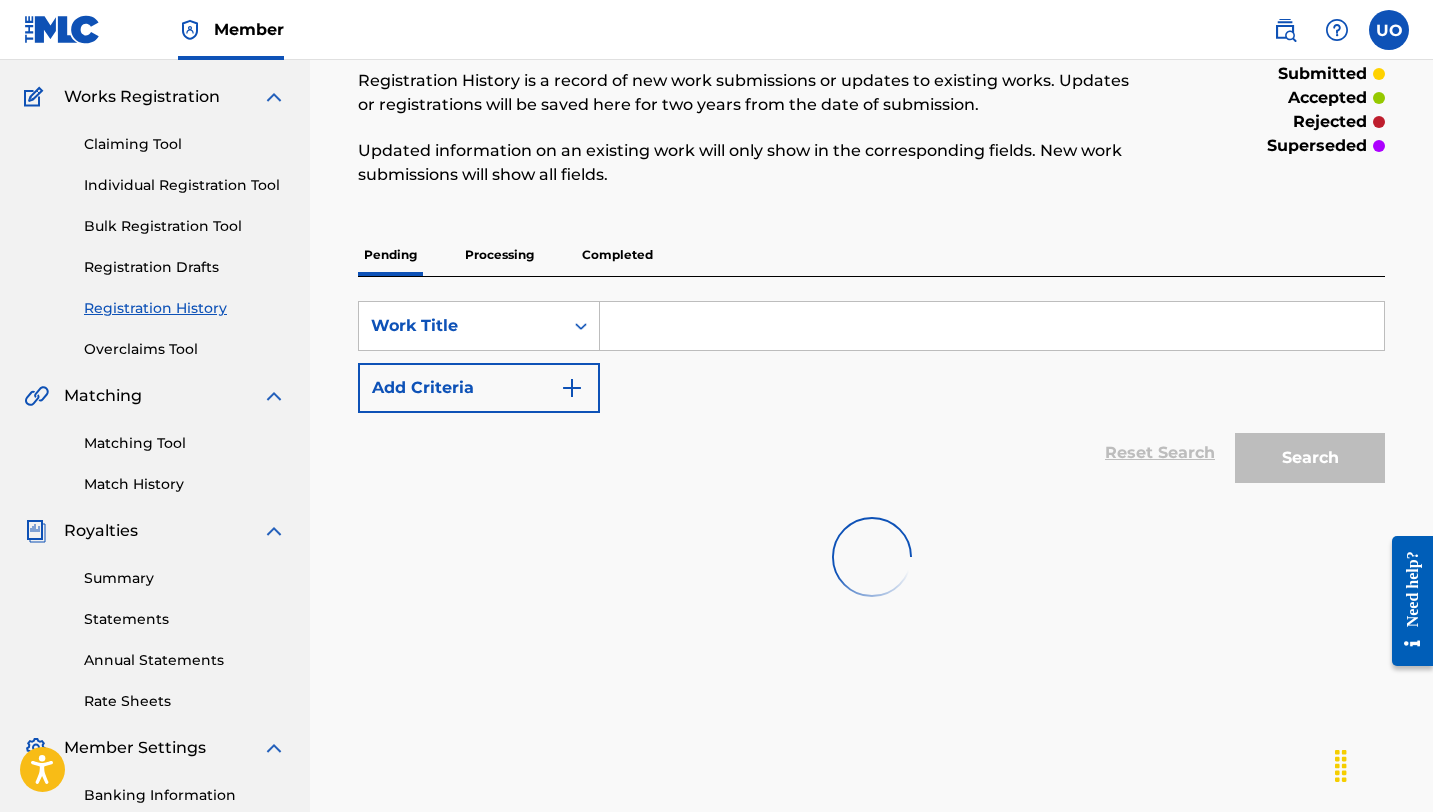 scroll, scrollTop: 0, scrollLeft: 0, axis: both 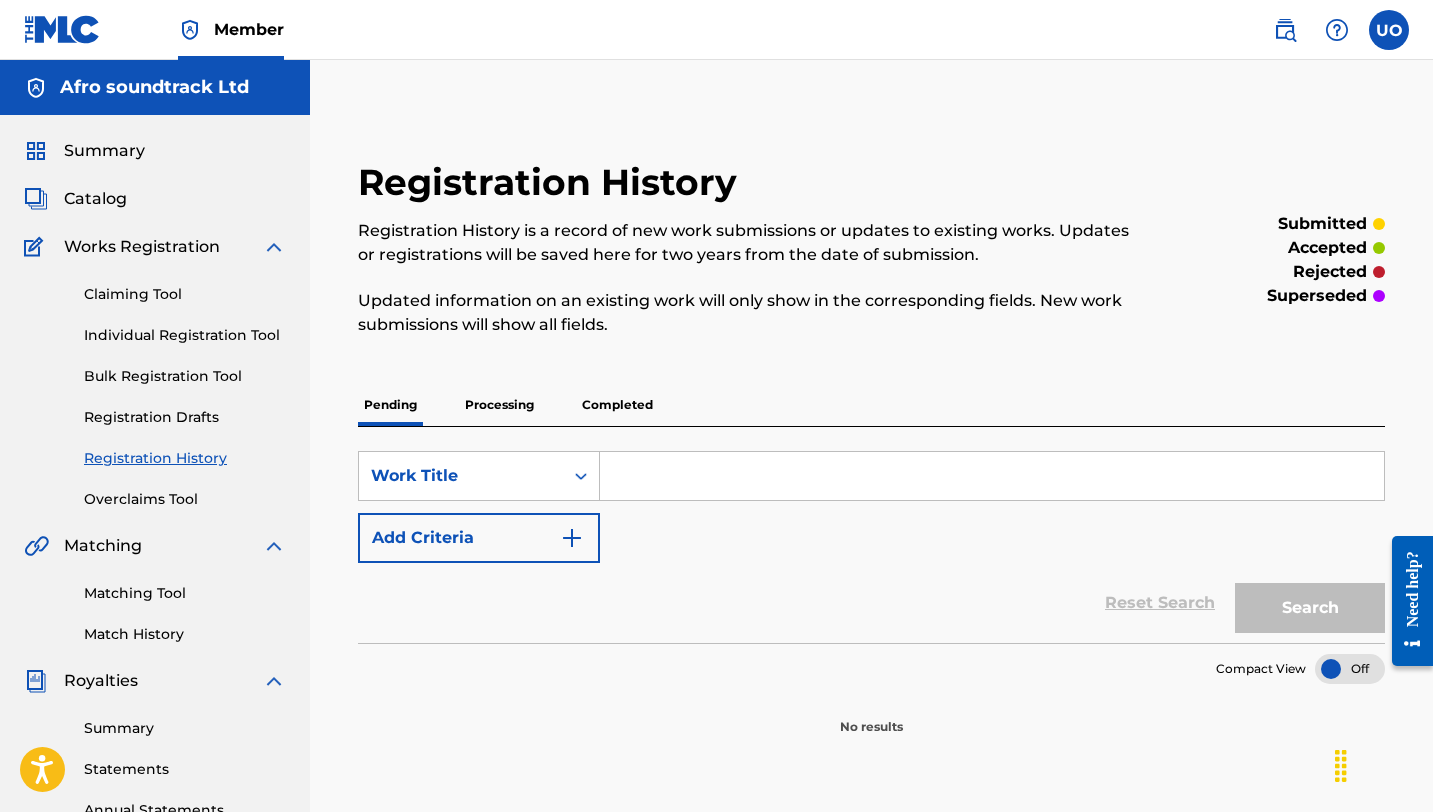 click on "Completed" at bounding box center [617, 405] 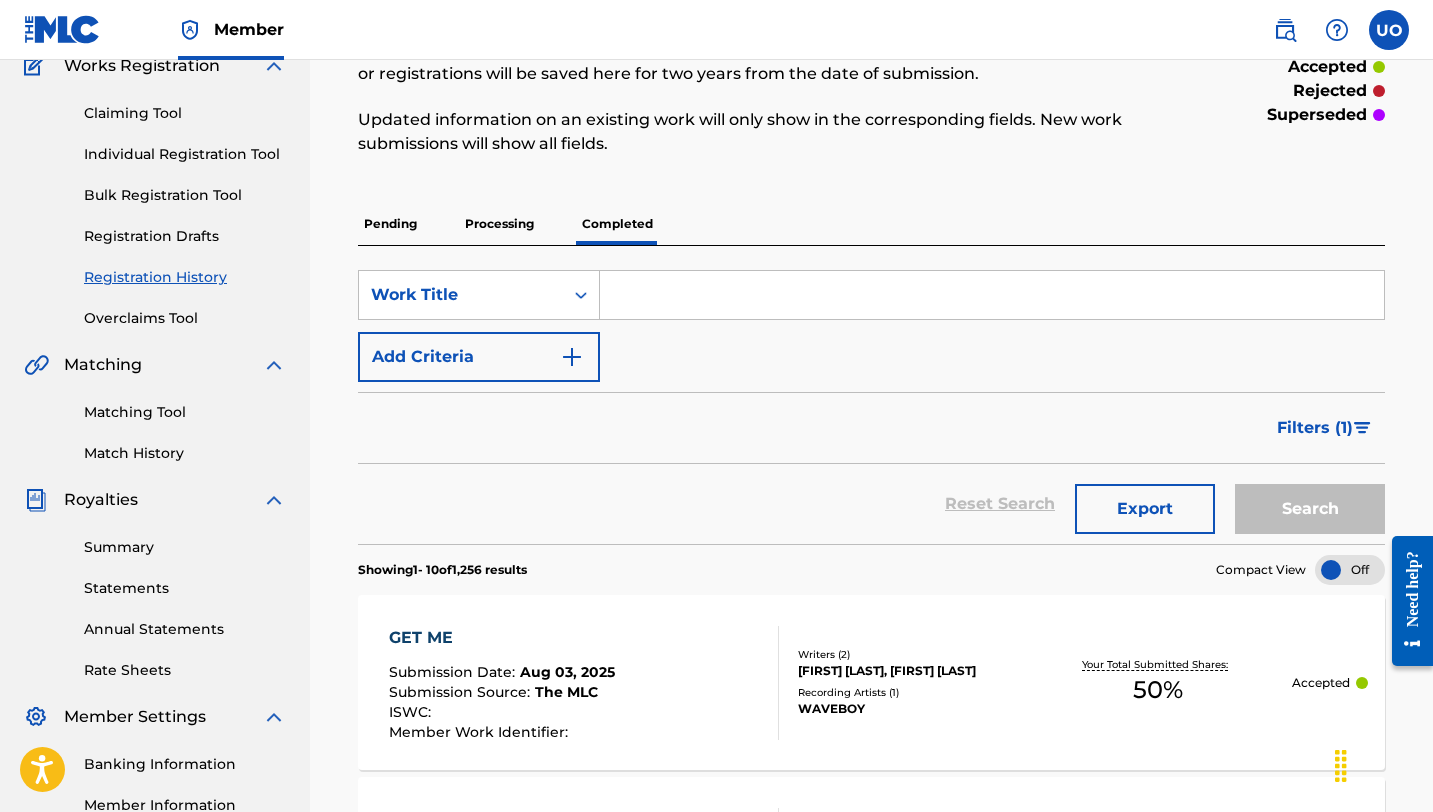 scroll, scrollTop: 0, scrollLeft: 0, axis: both 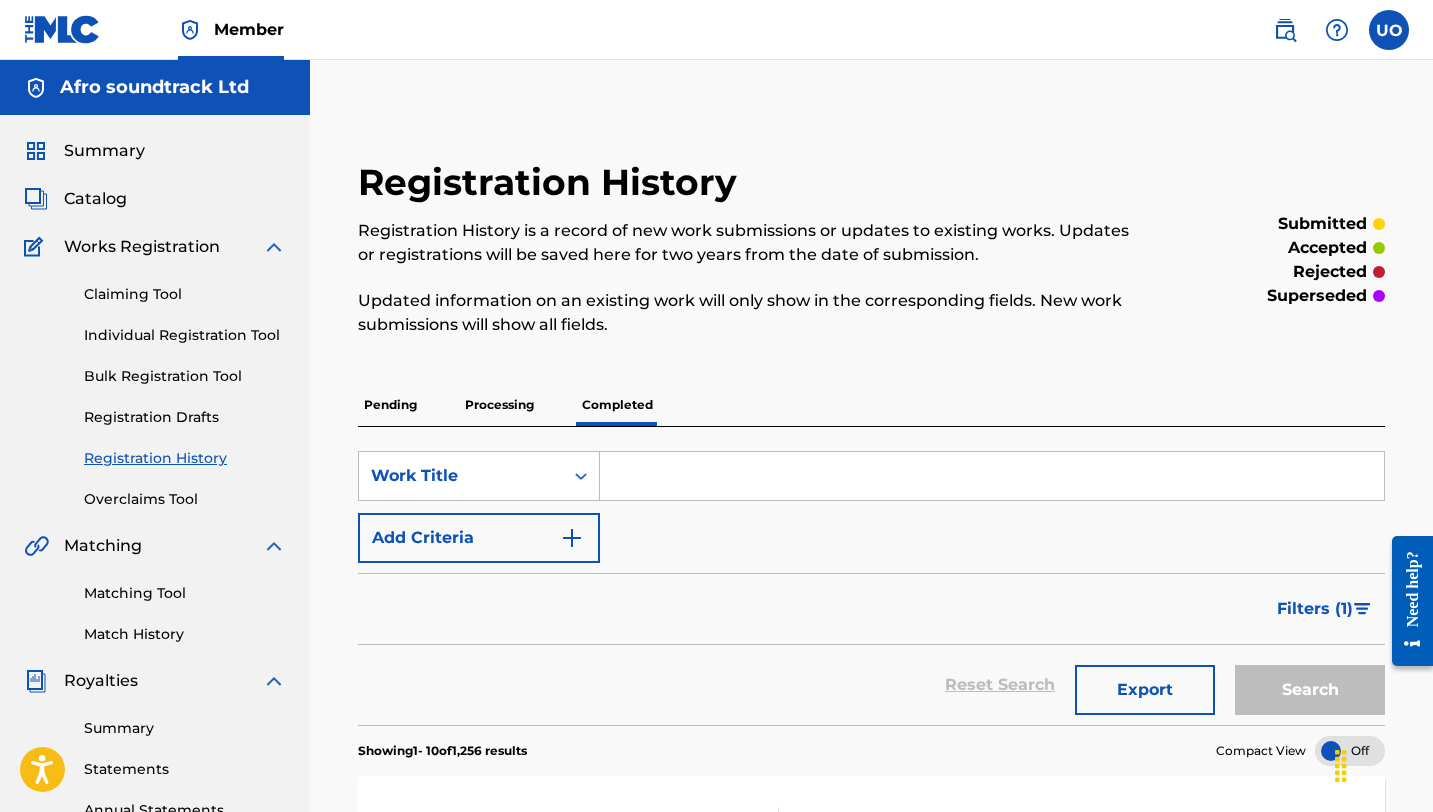 click on "Catalog" at bounding box center (95, 199) 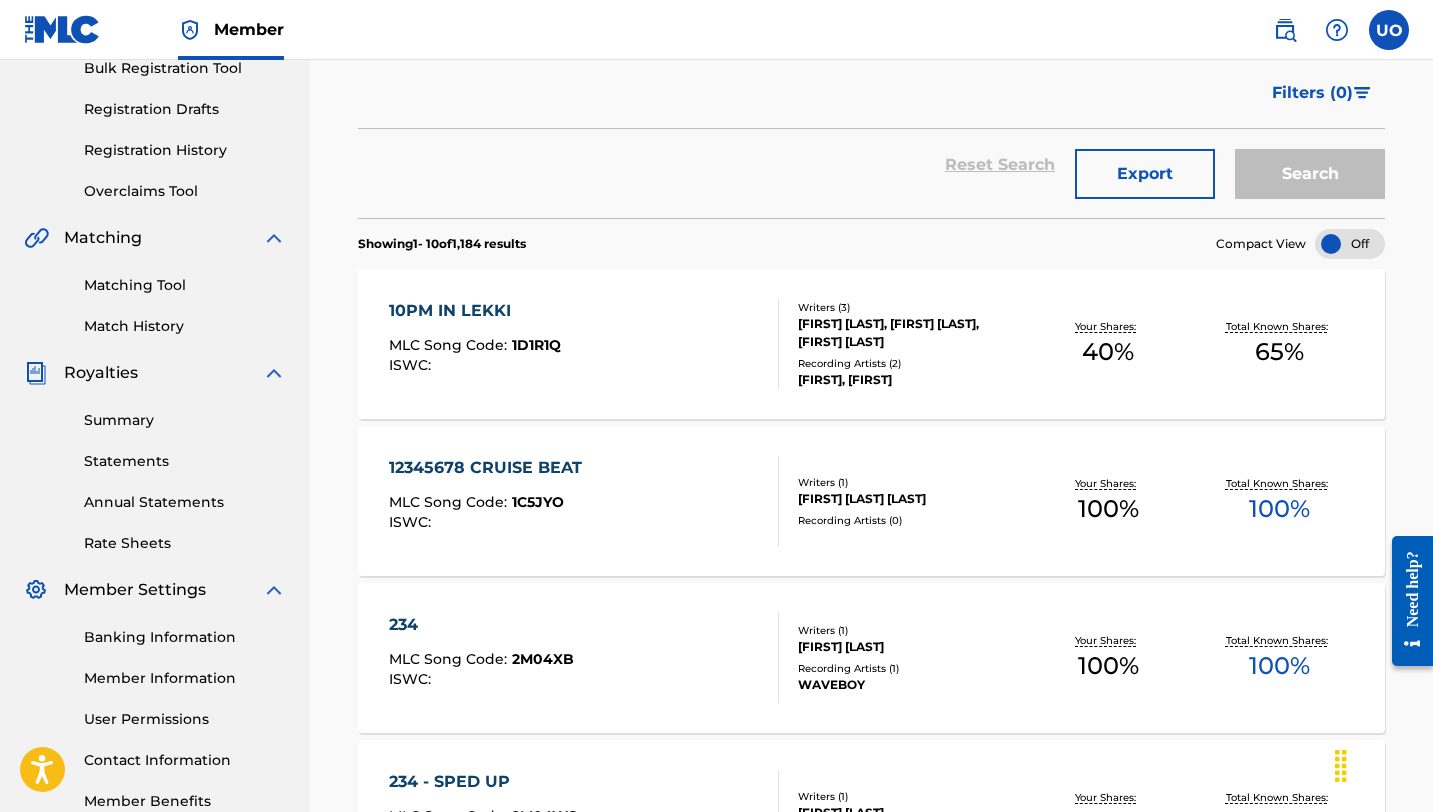 scroll, scrollTop: 0, scrollLeft: 0, axis: both 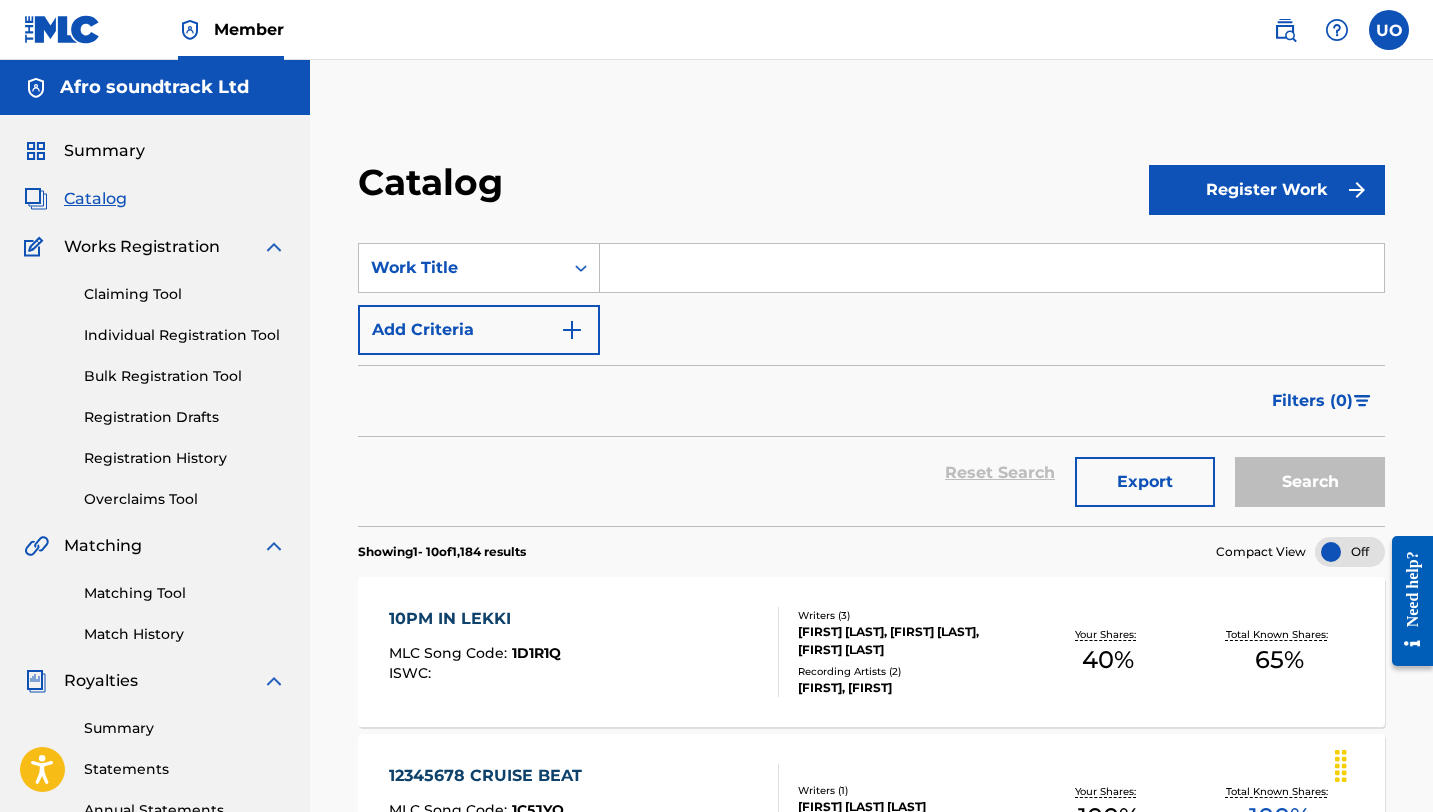 click on "Filters ( 0 )" at bounding box center (1312, 401) 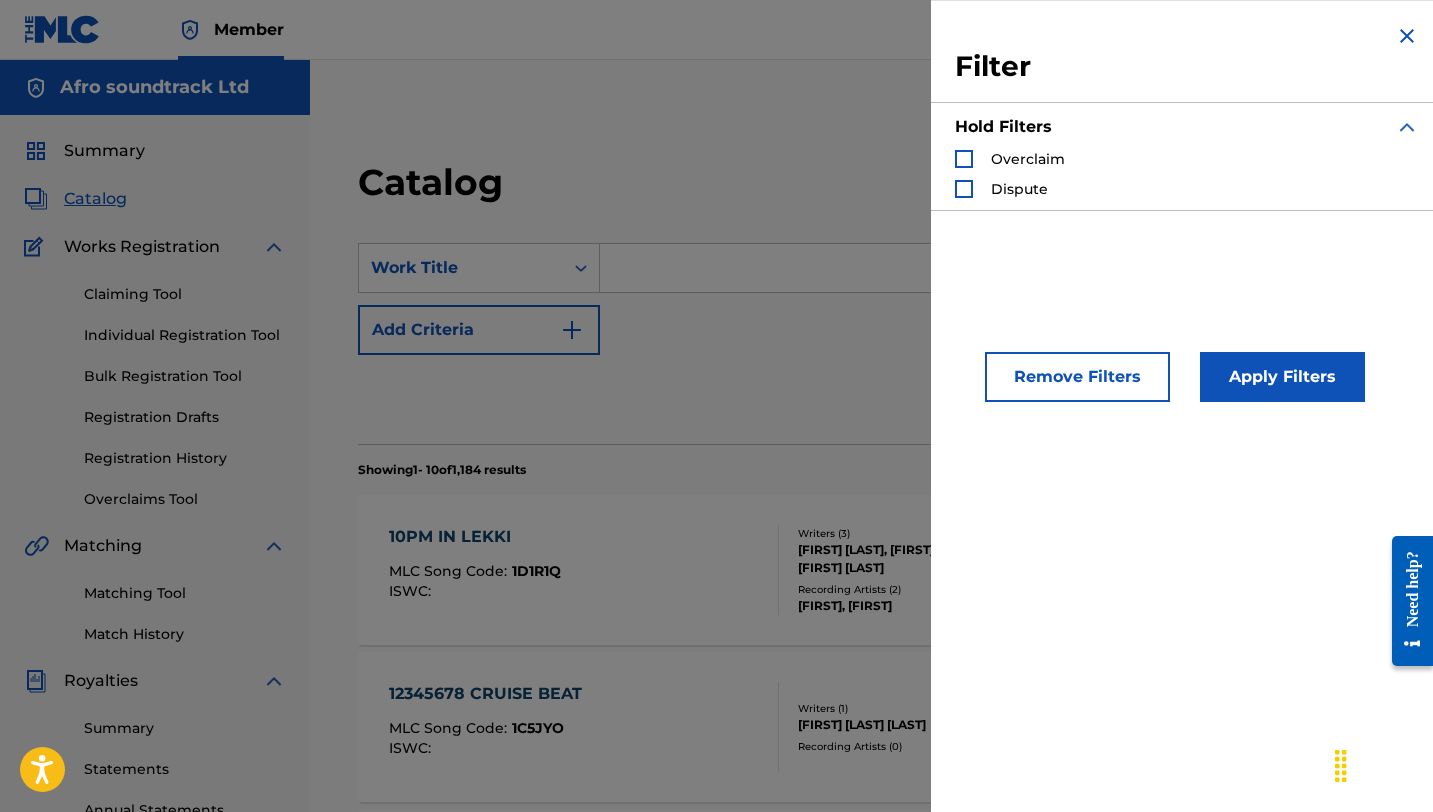 click on "Overclaim" at bounding box center (1010, 159) 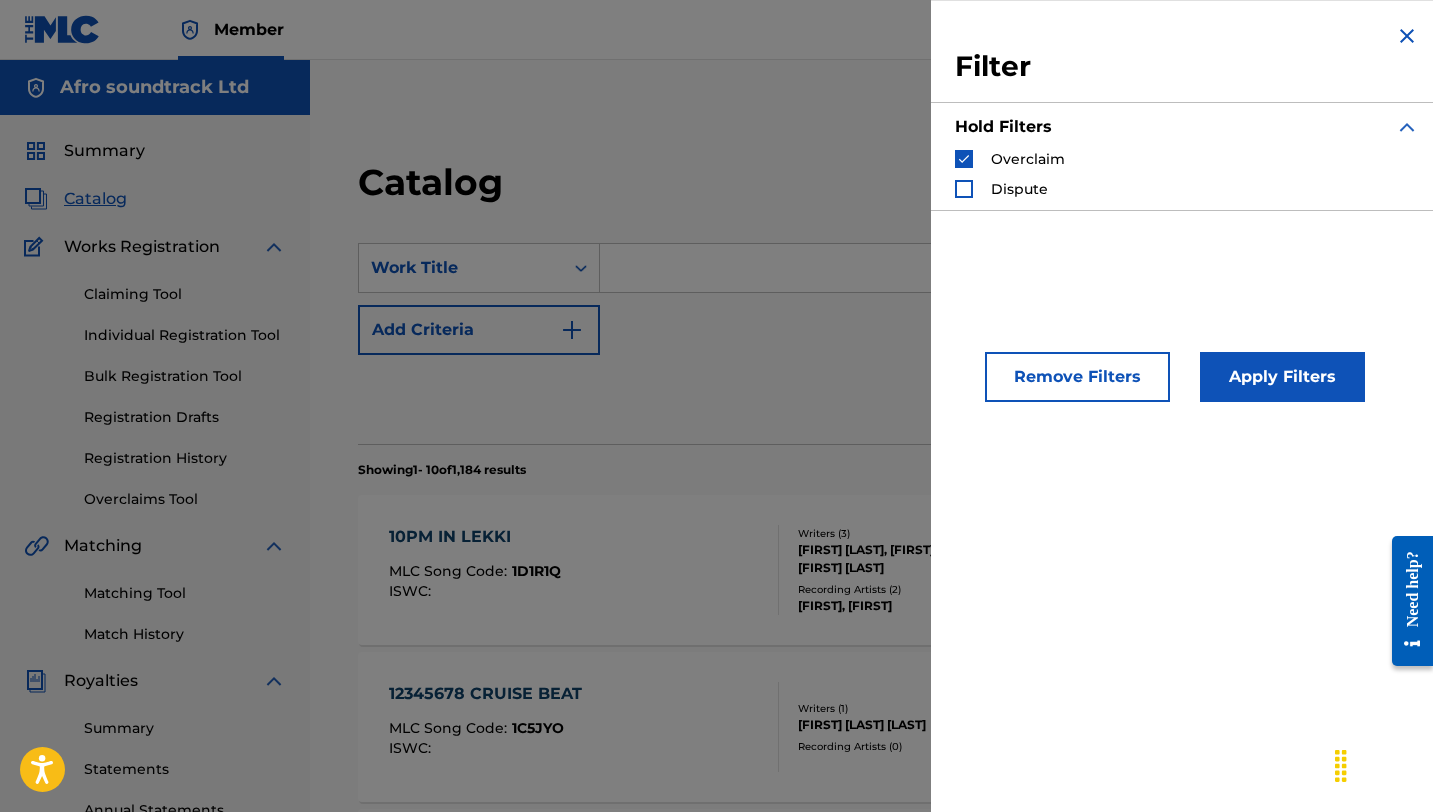 click at bounding box center [964, 189] 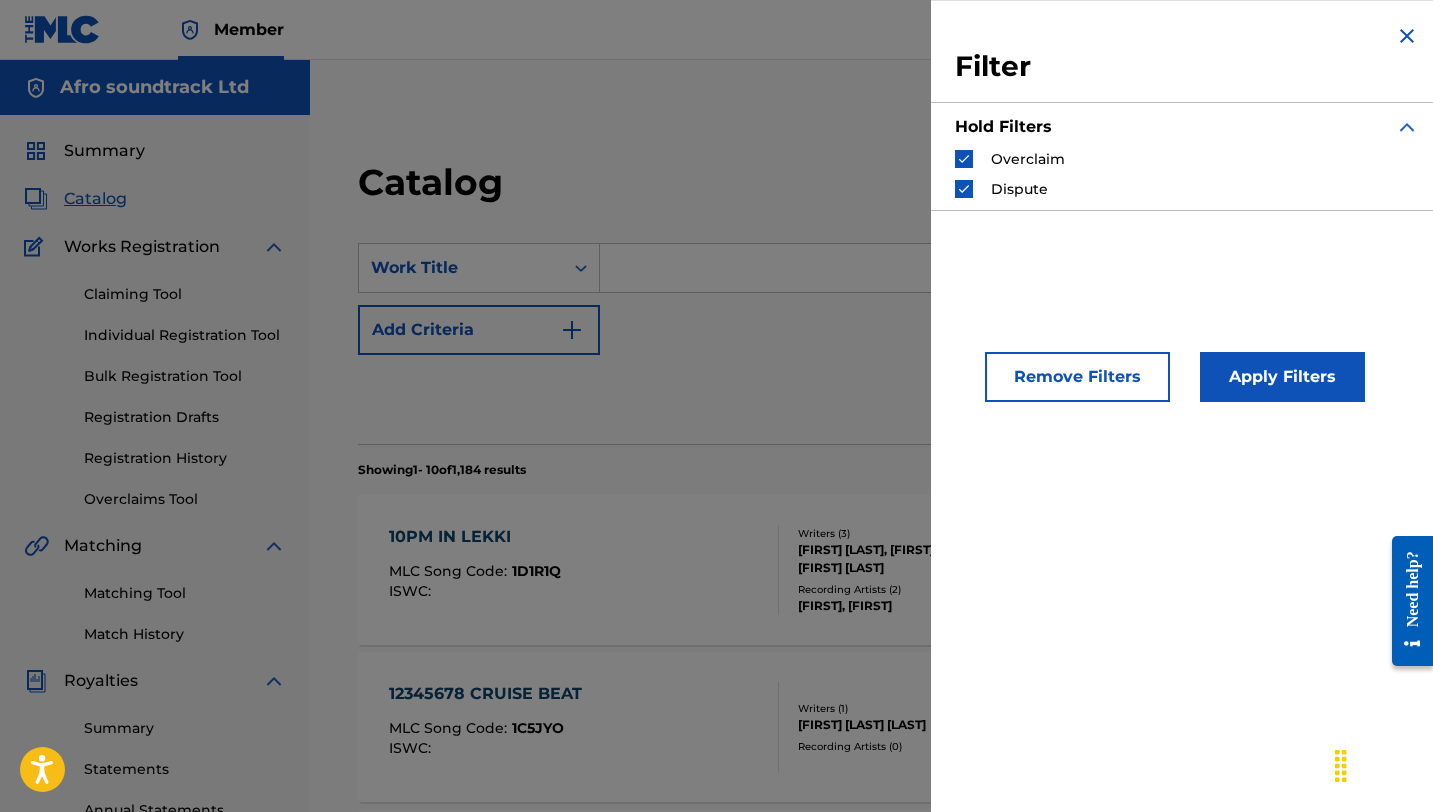 click on "Apply Filters" at bounding box center (1282, 377) 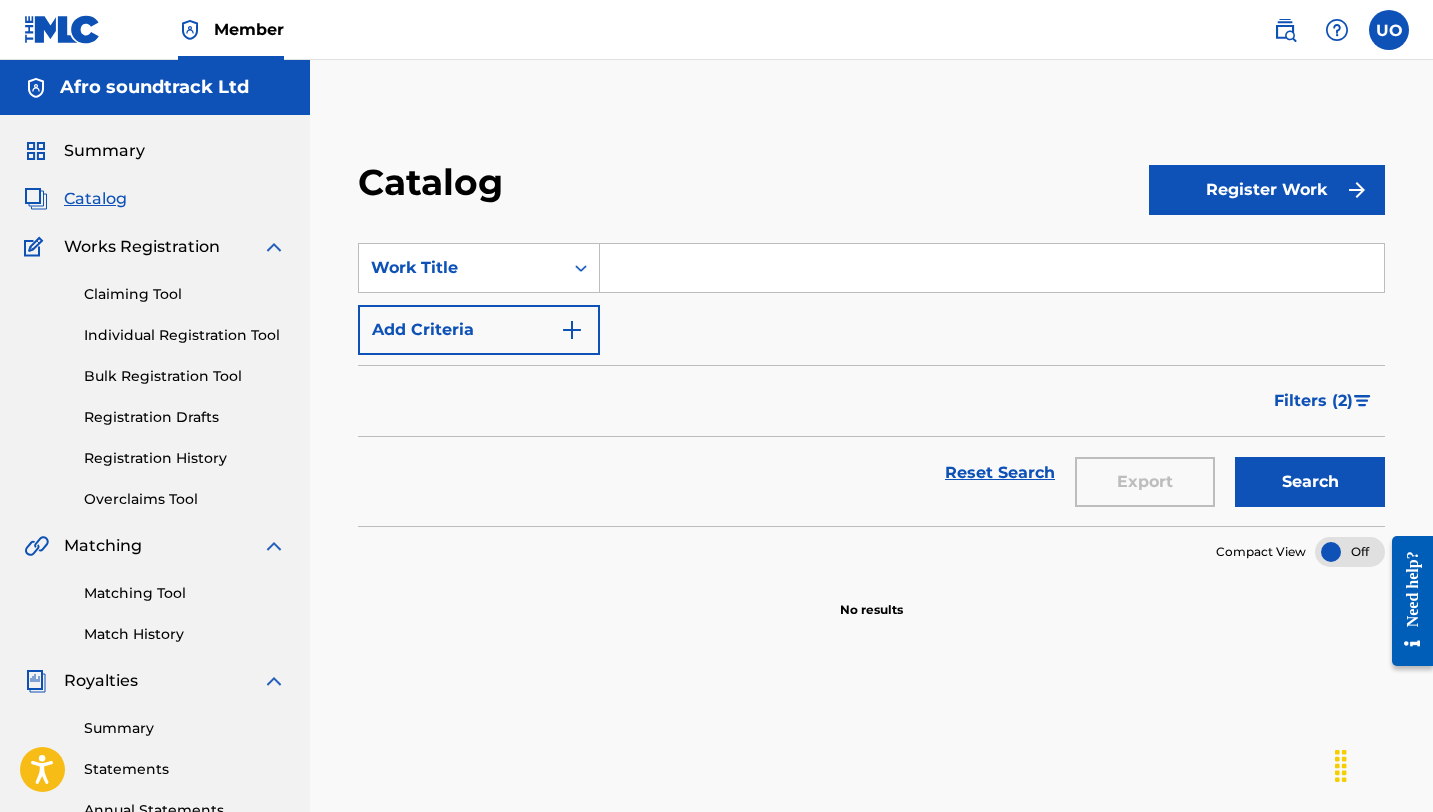 click on "Filters ( 2 )" at bounding box center [1313, 401] 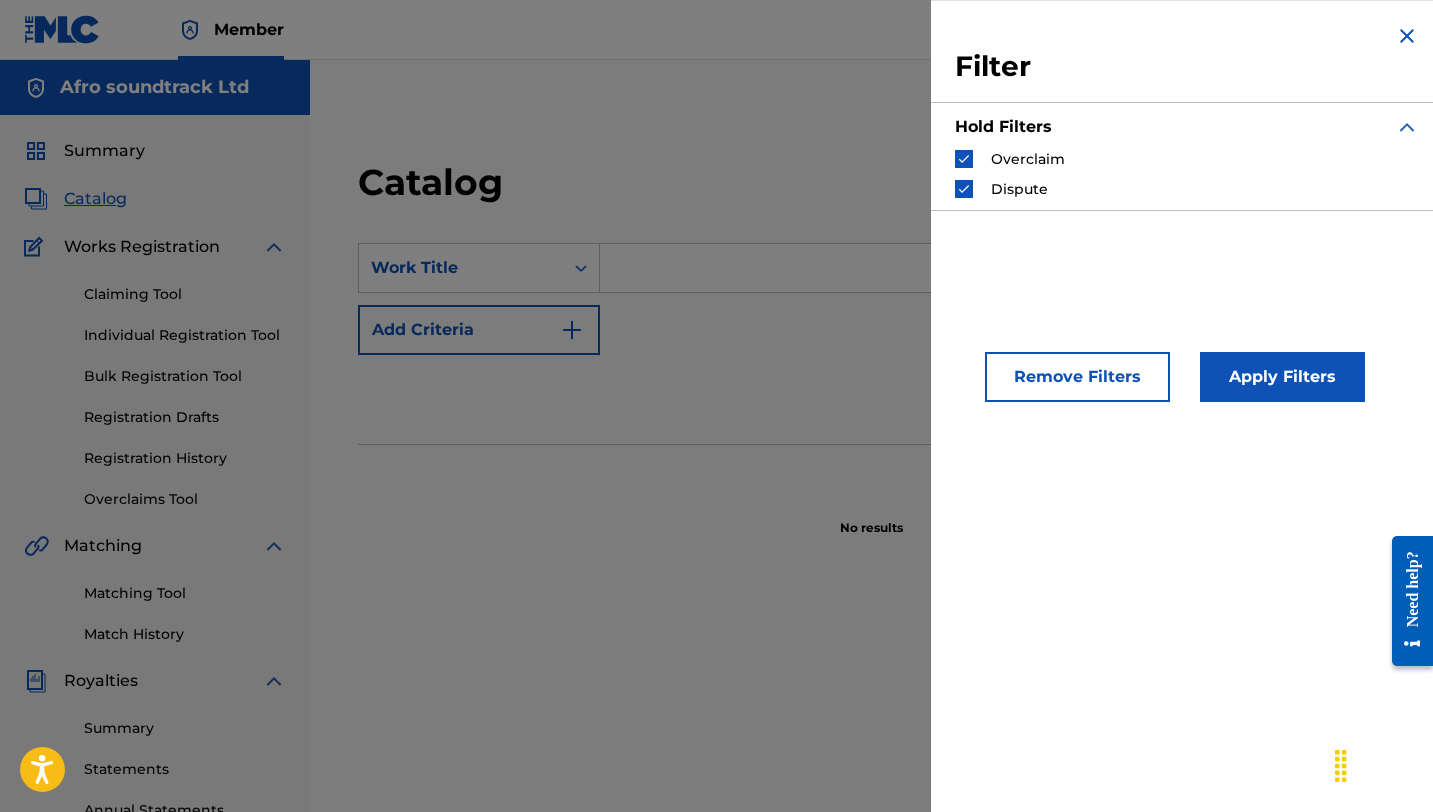 click at bounding box center (964, 189) 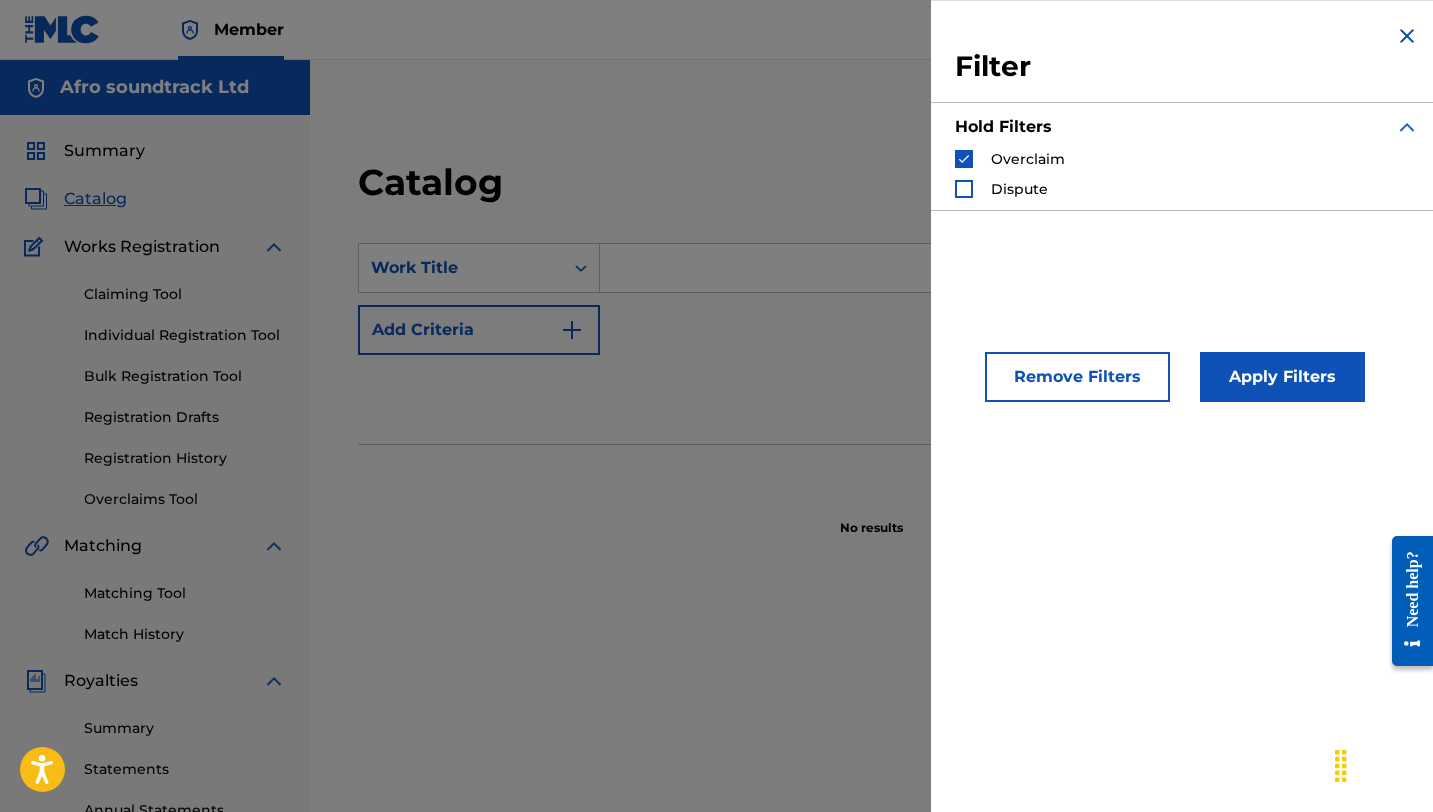 click at bounding box center [964, 159] 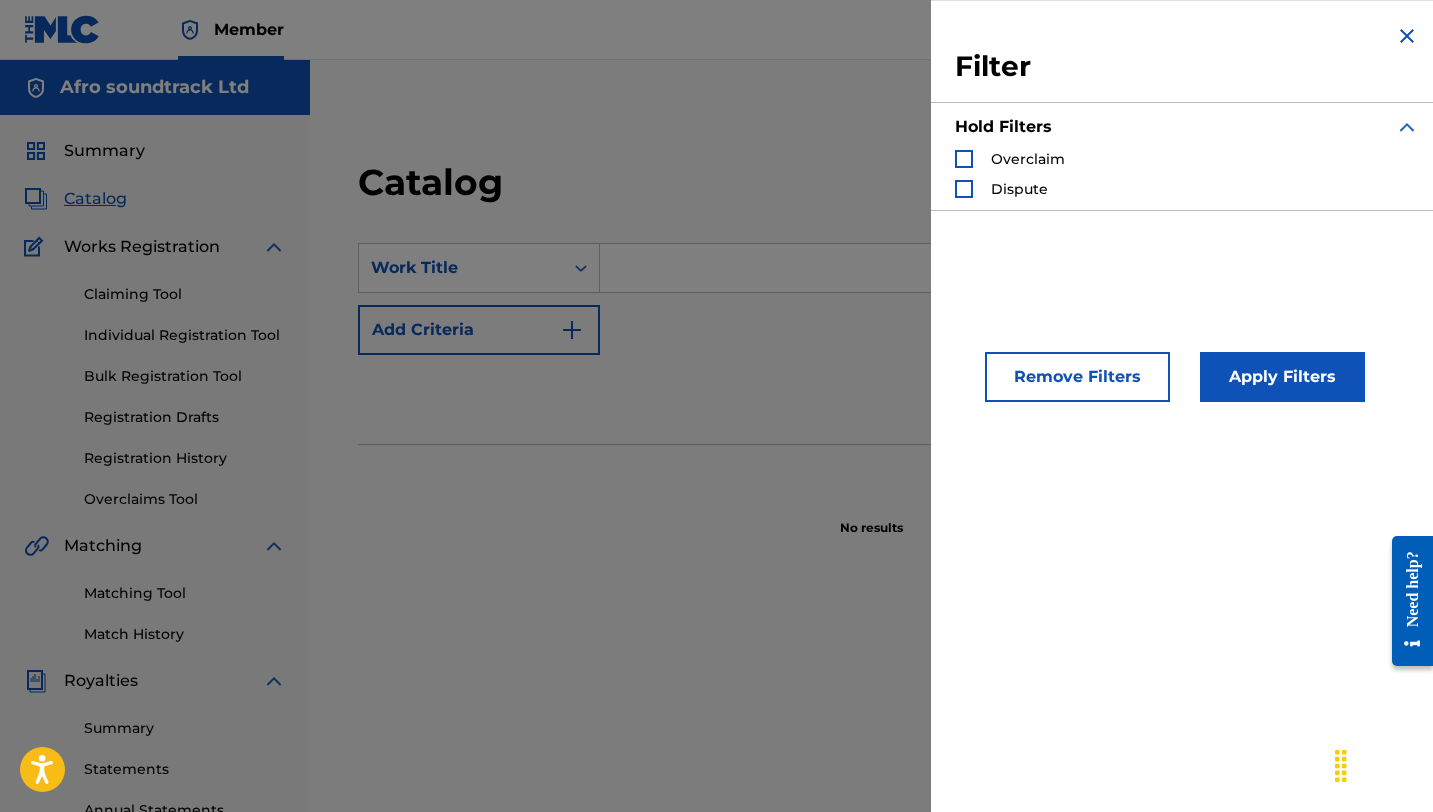 click on "Apply Filters" at bounding box center [1282, 377] 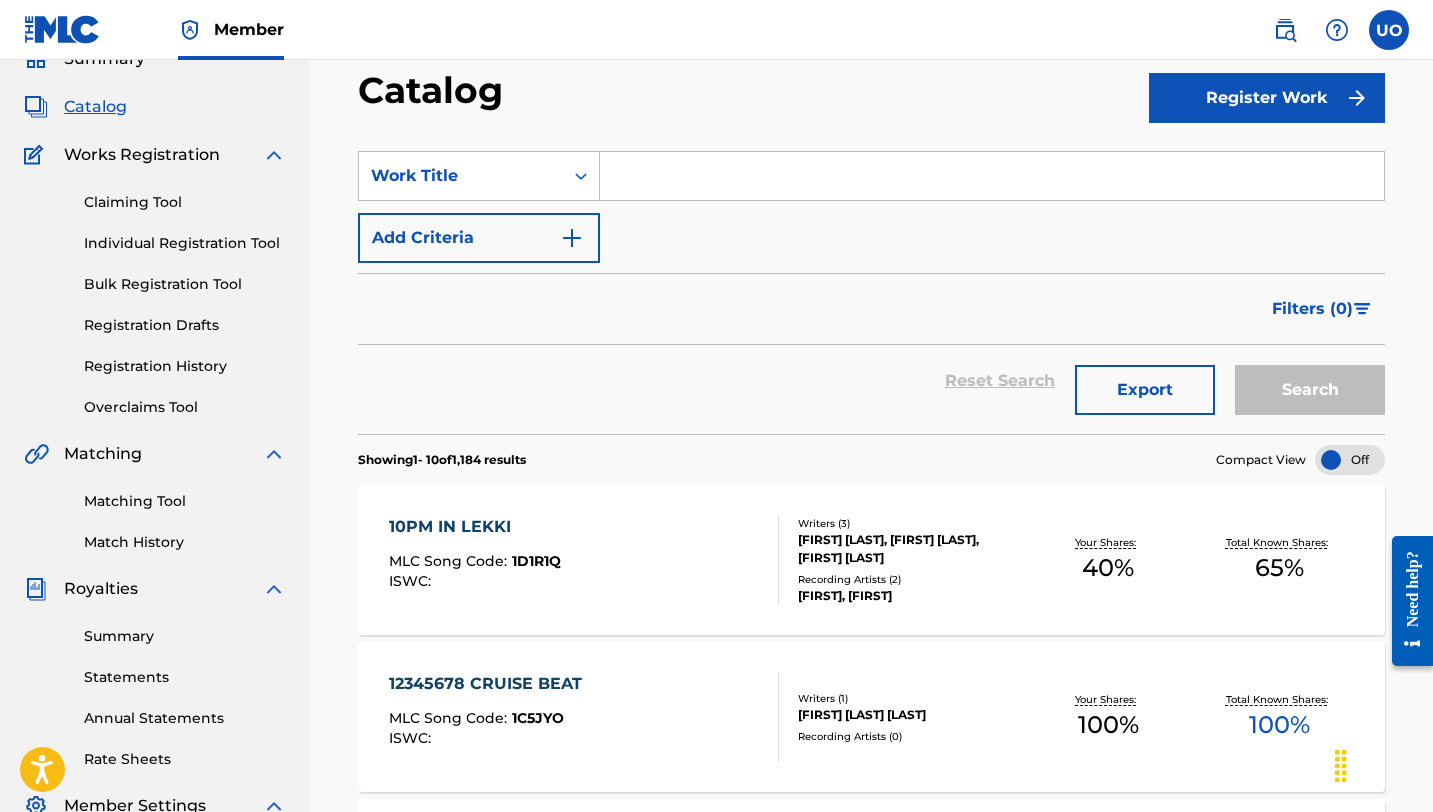 scroll, scrollTop: 95, scrollLeft: 0, axis: vertical 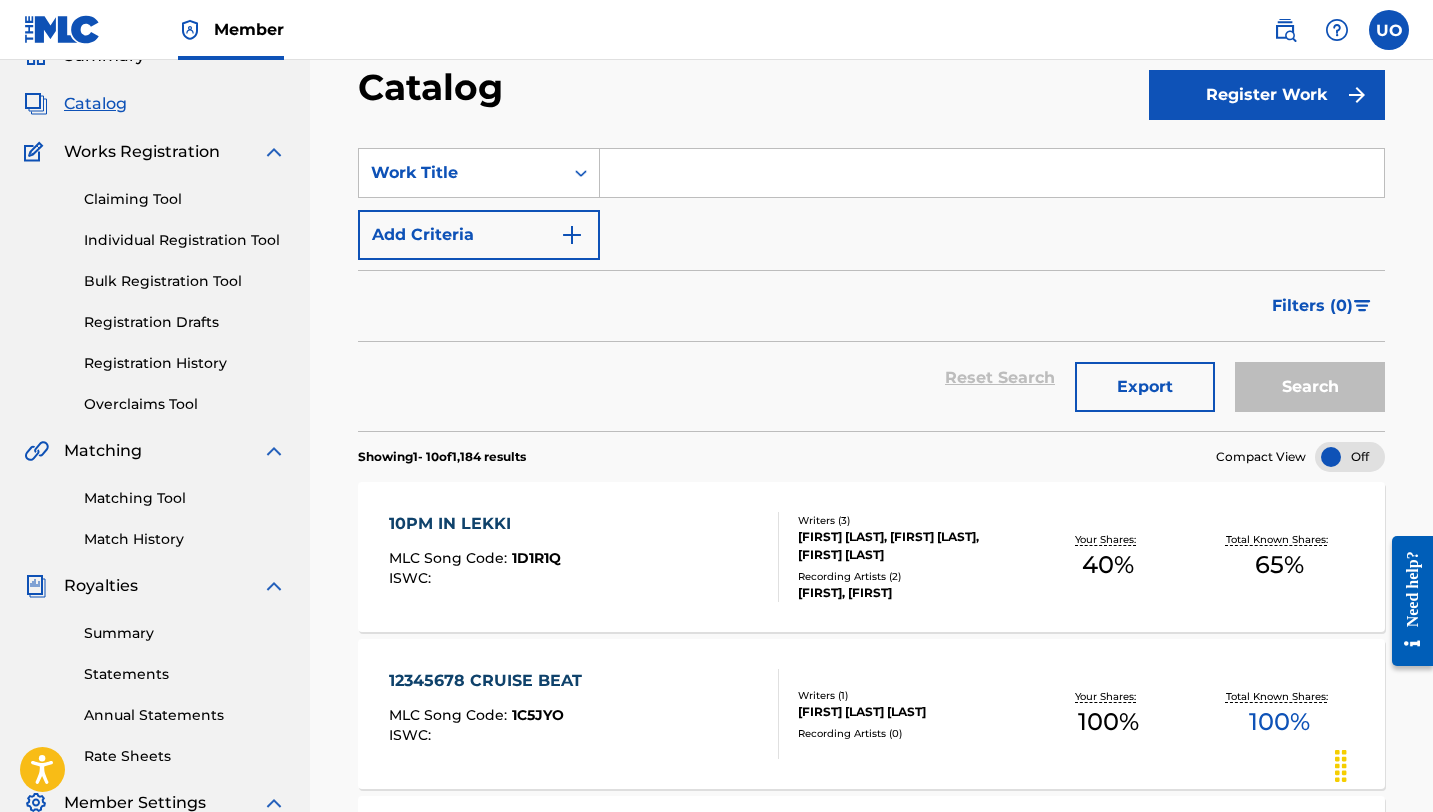 click on "Filters ( 0 )" at bounding box center [1322, 306] 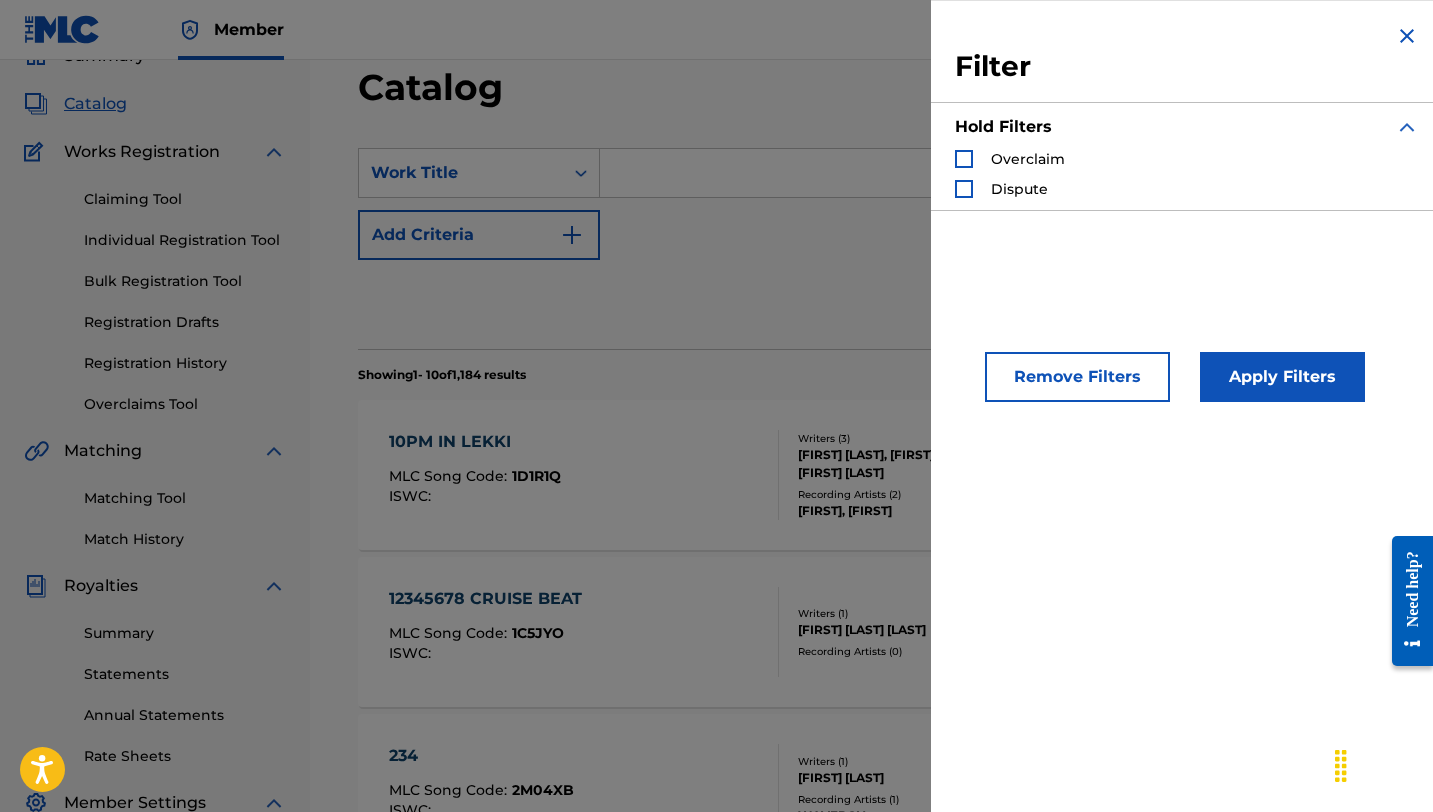 click at bounding box center [1407, 36] 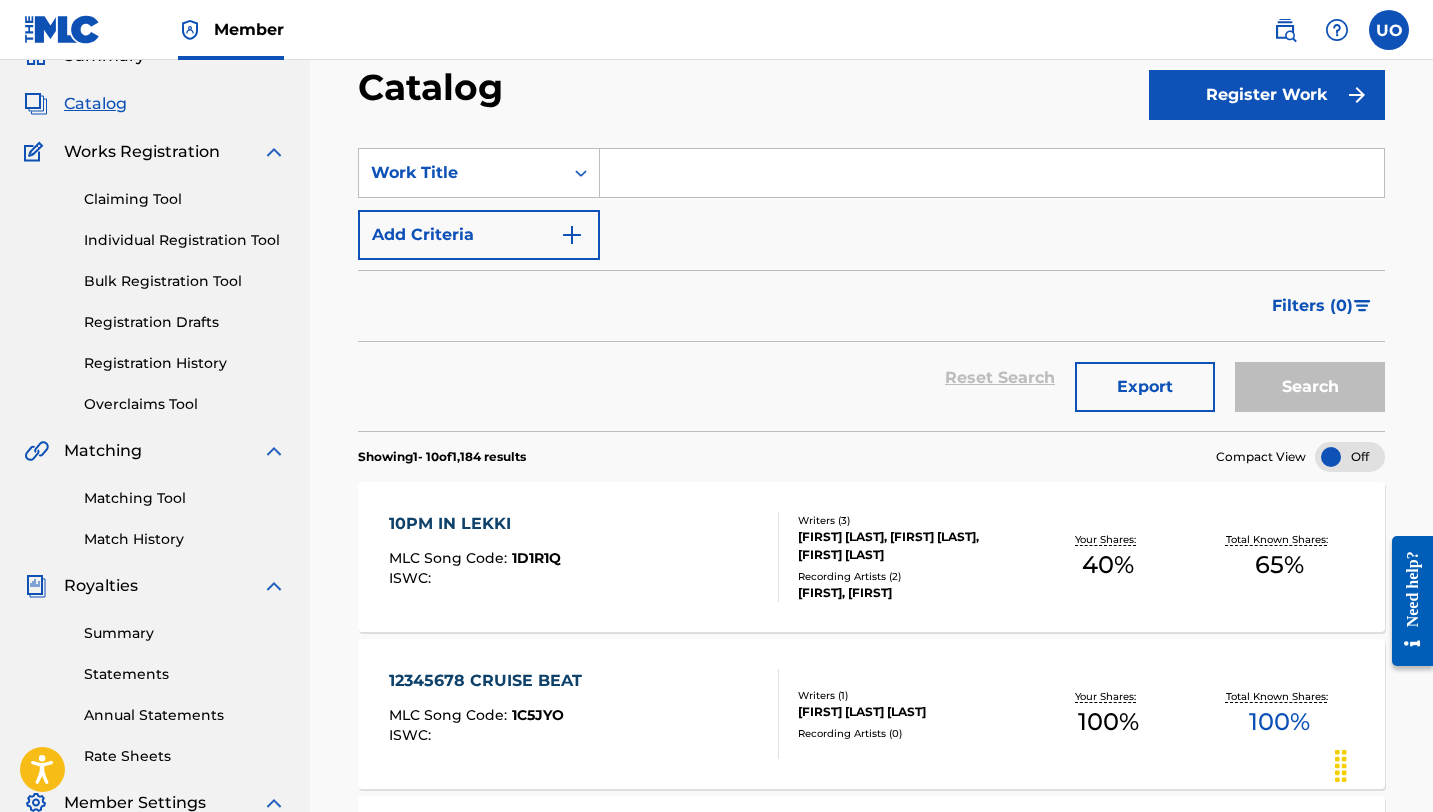 click at bounding box center [1350, 457] 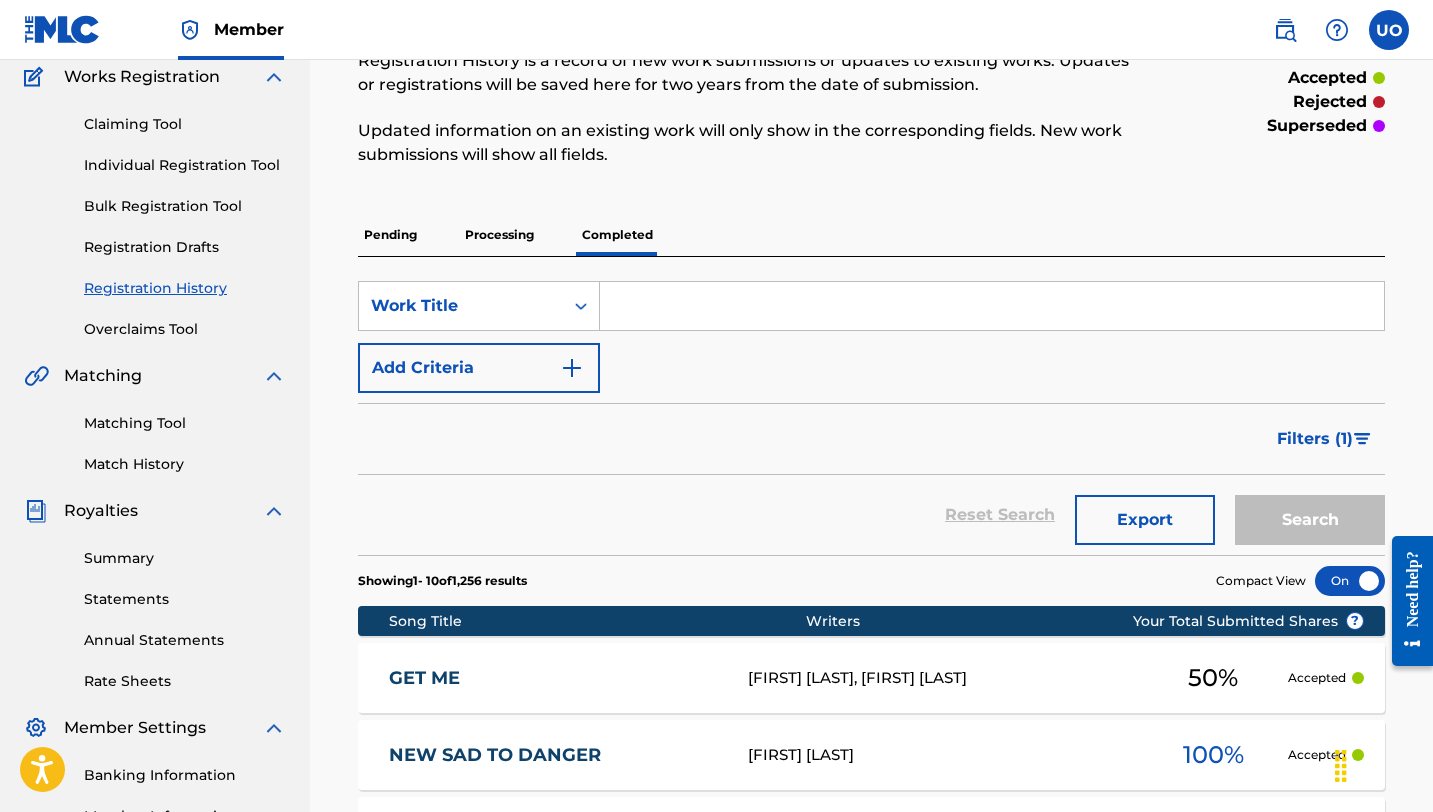 scroll, scrollTop: 174, scrollLeft: 0, axis: vertical 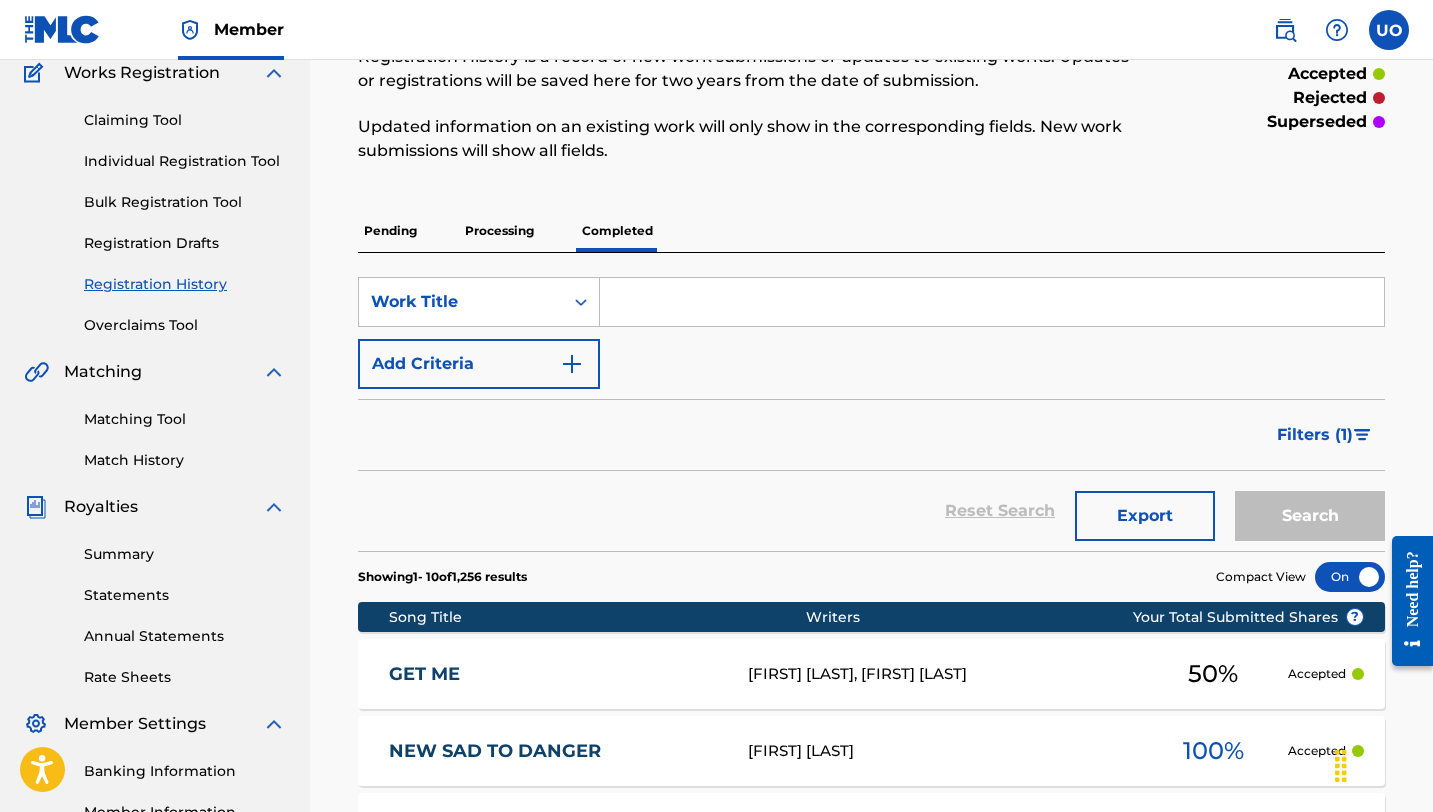 click on "Summary" at bounding box center (185, 554) 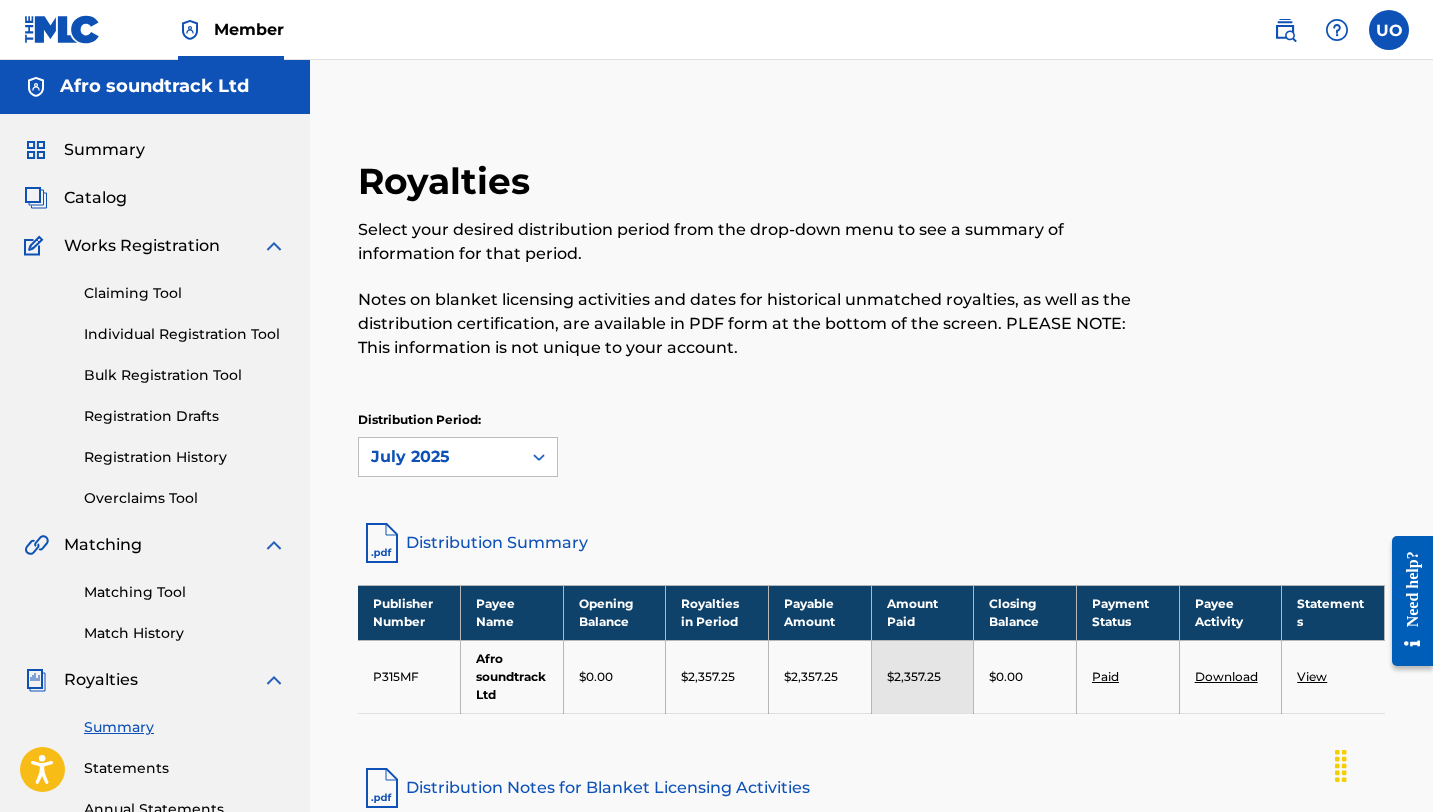 scroll, scrollTop: 6, scrollLeft: 0, axis: vertical 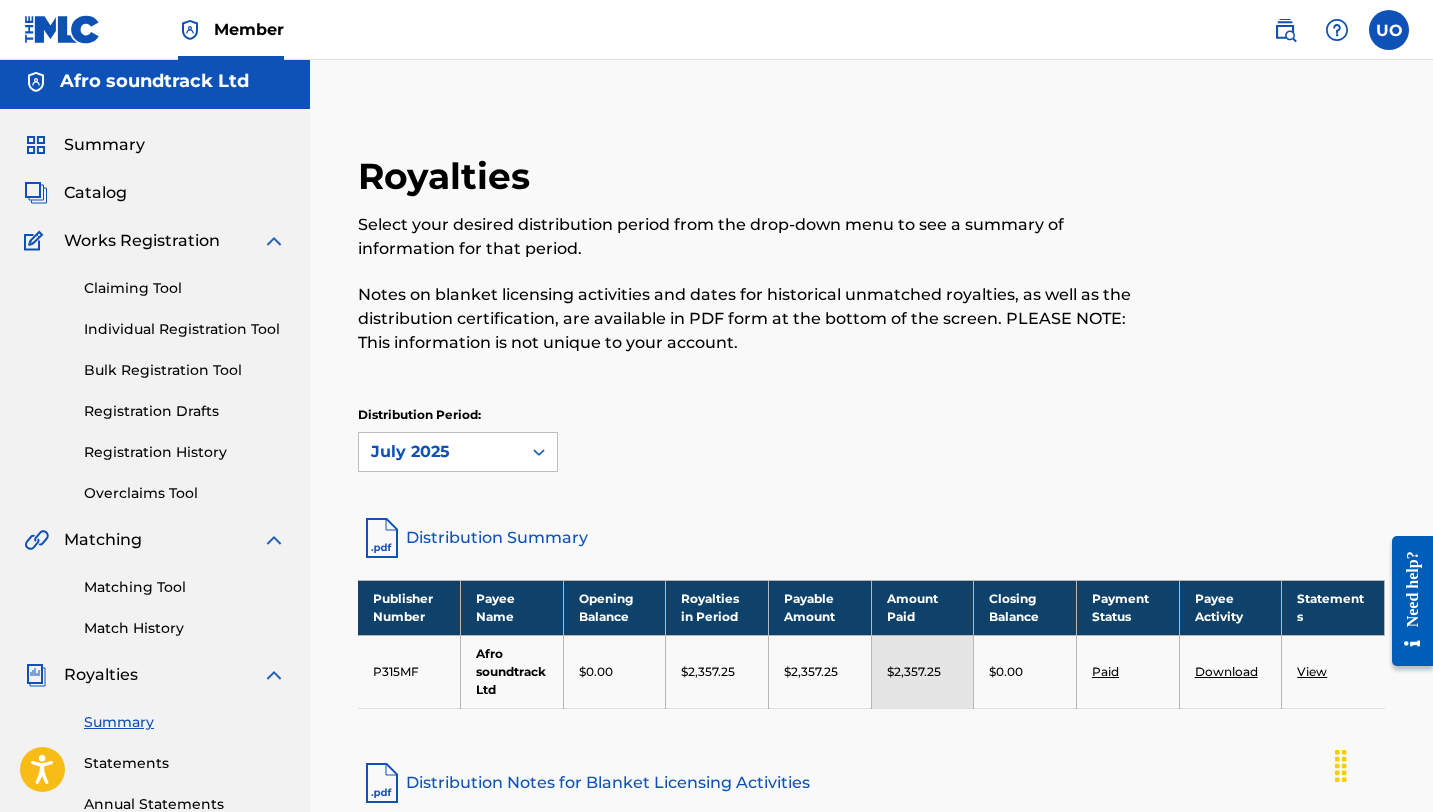click on "Registration Drafts" at bounding box center [185, 411] 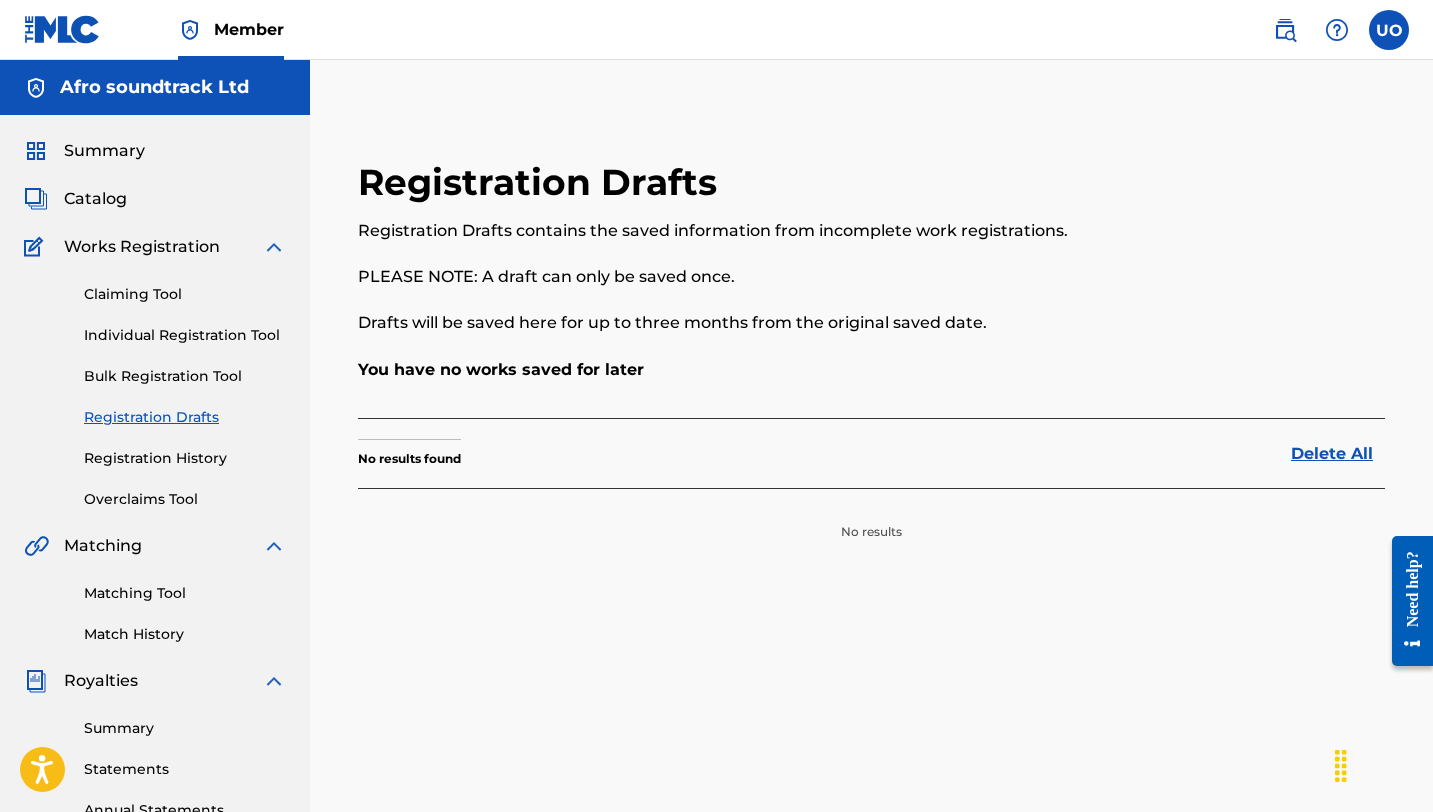 click on "Registration History" at bounding box center (185, 458) 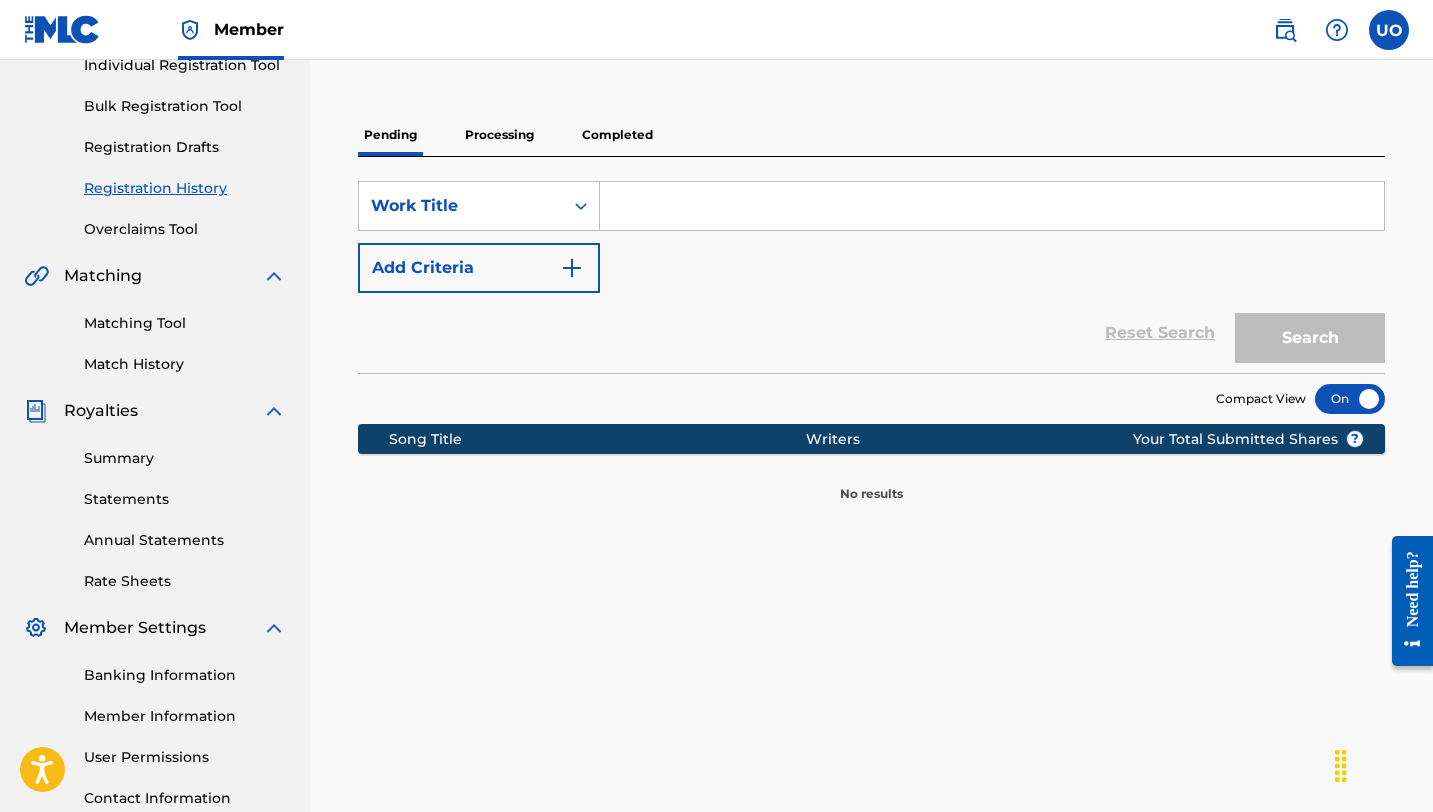 scroll, scrollTop: 249, scrollLeft: 0, axis: vertical 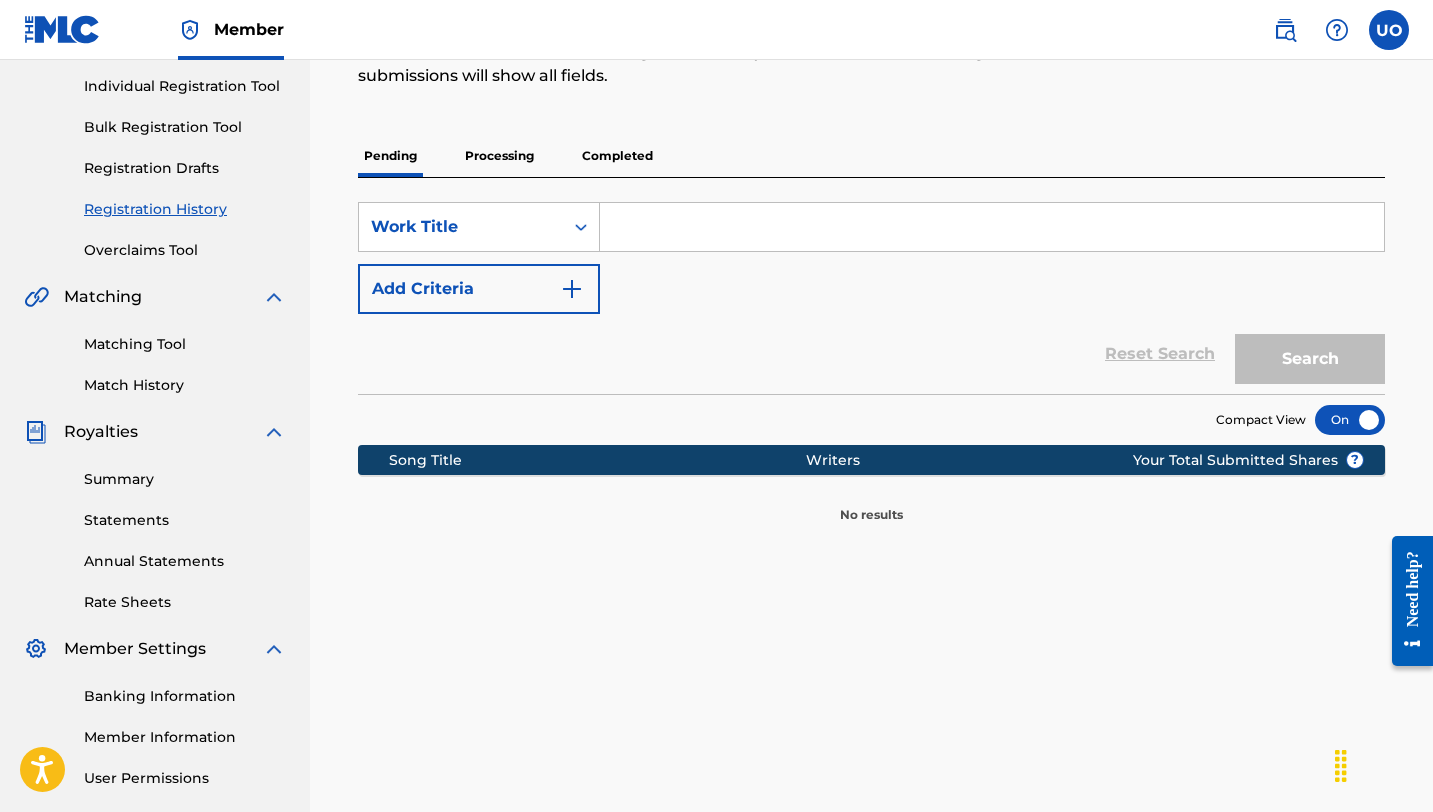 click at bounding box center [1350, 420] 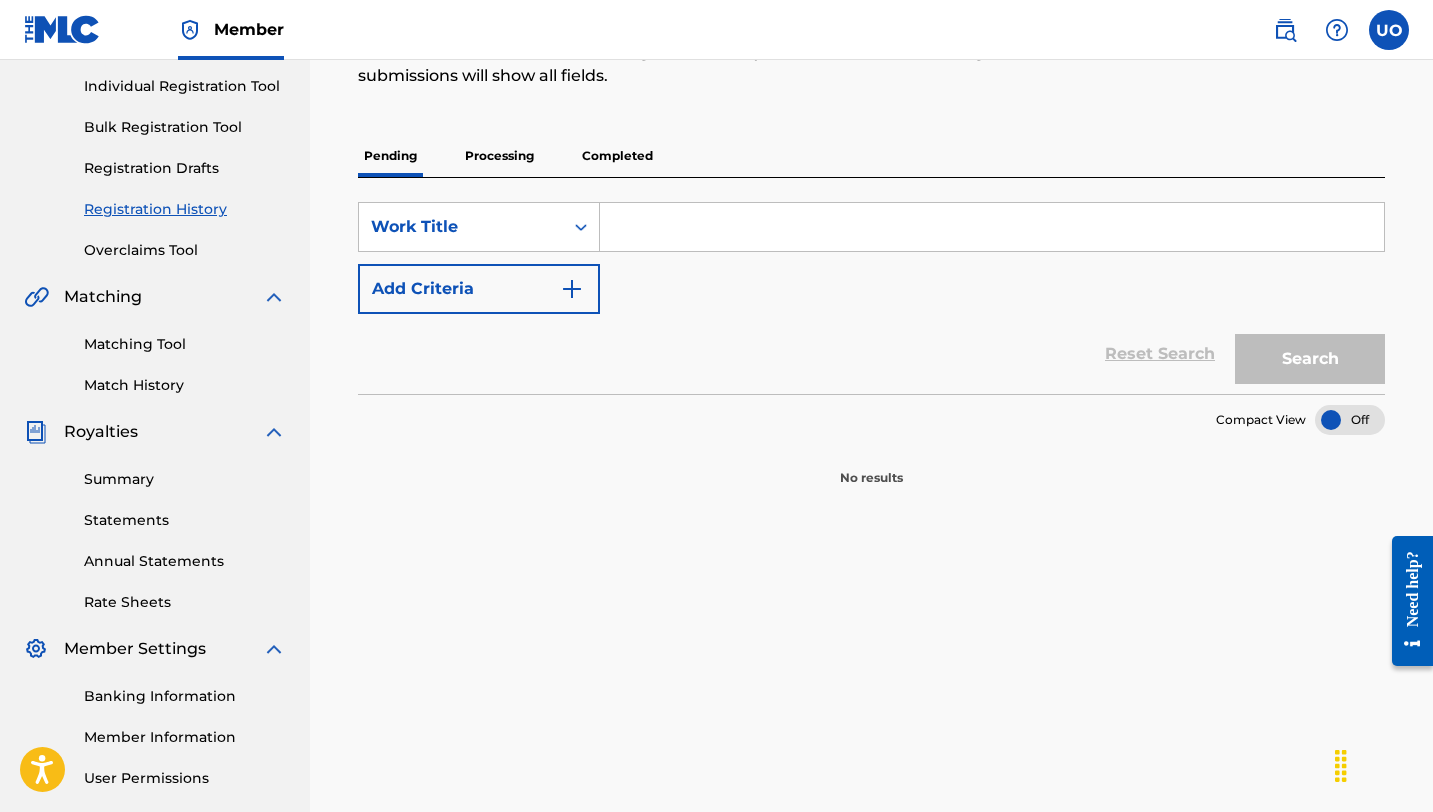 click on "Completed" at bounding box center [617, 156] 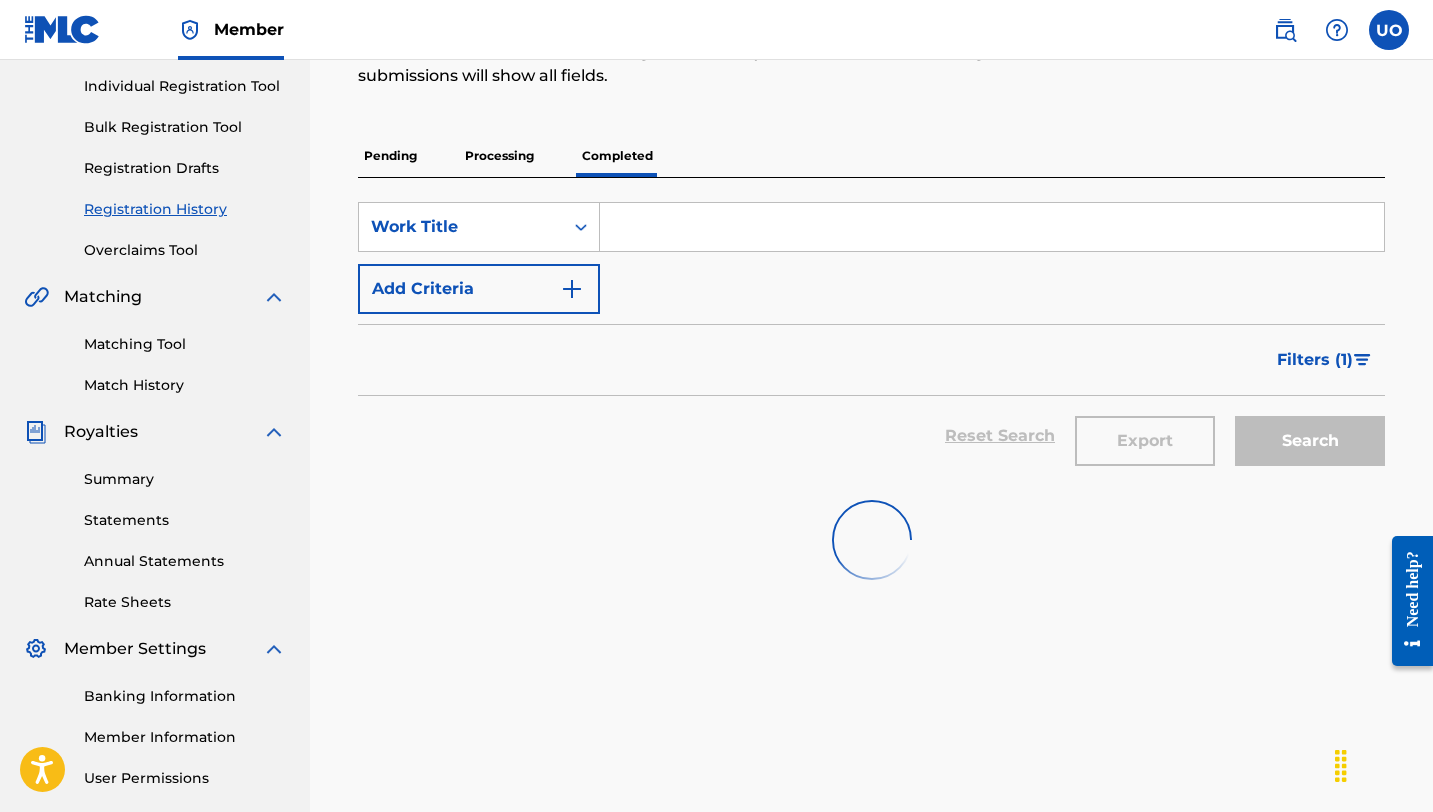 scroll, scrollTop: 0, scrollLeft: 0, axis: both 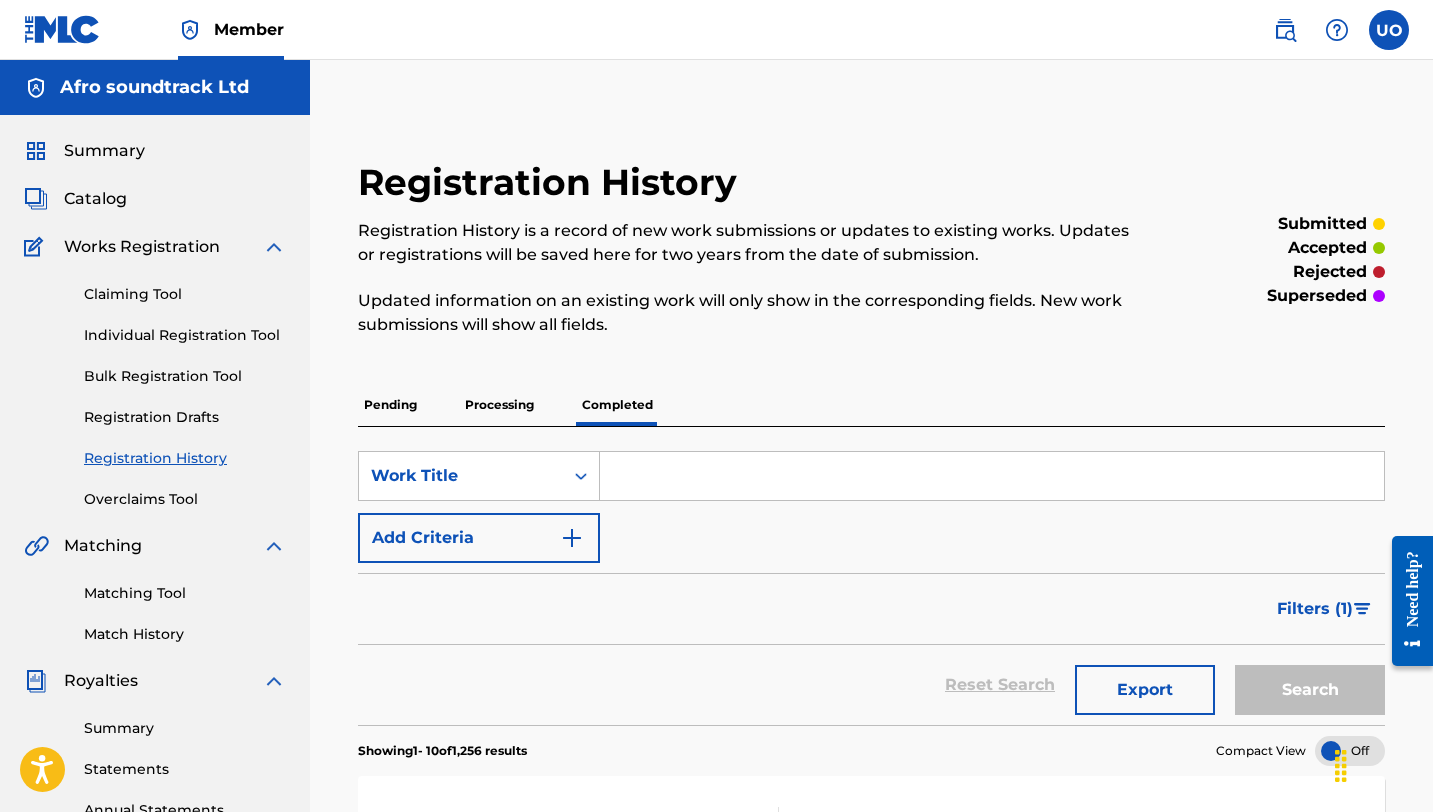 click at bounding box center (992, 476) 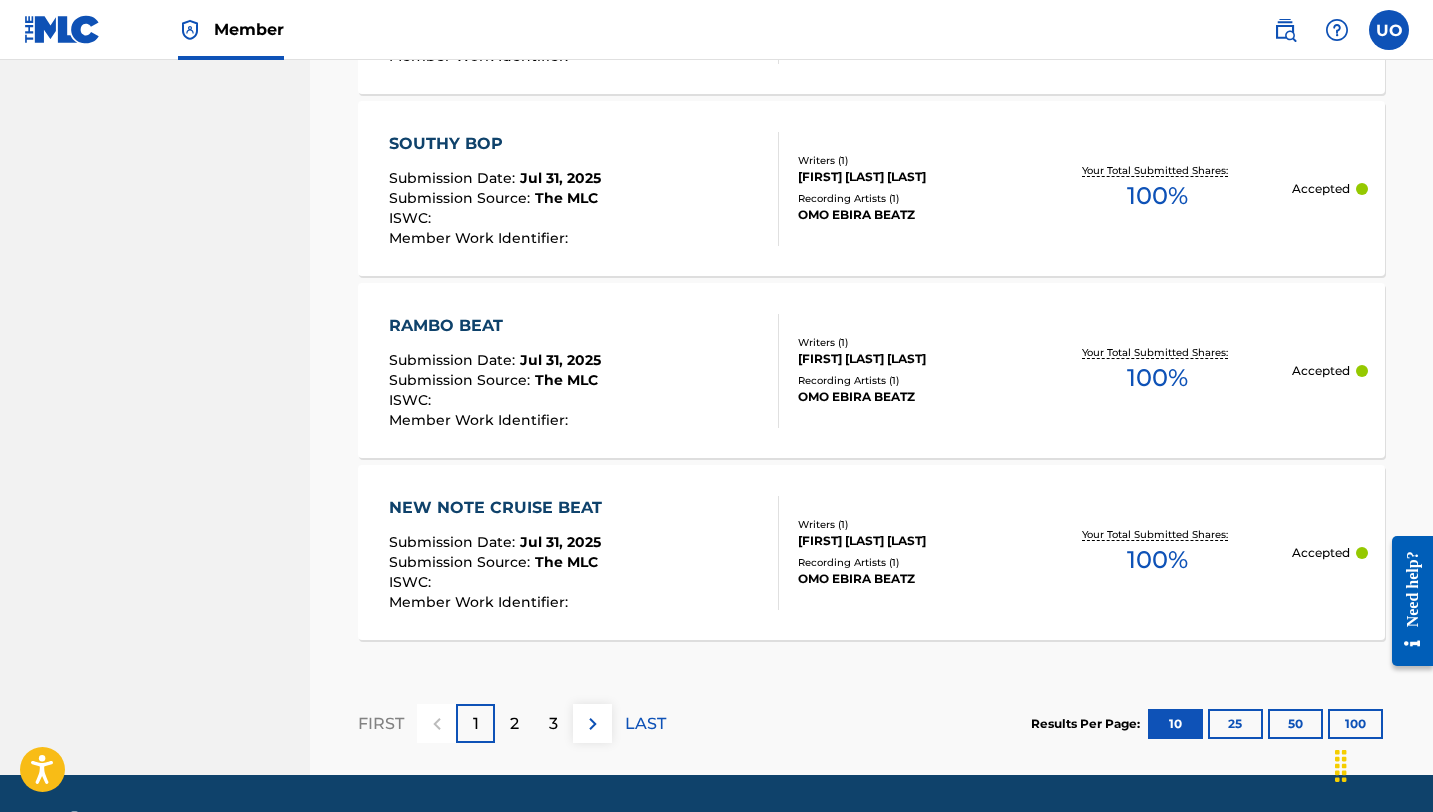 scroll, scrollTop: 2008, scrollLeft: 0, axis: vertical 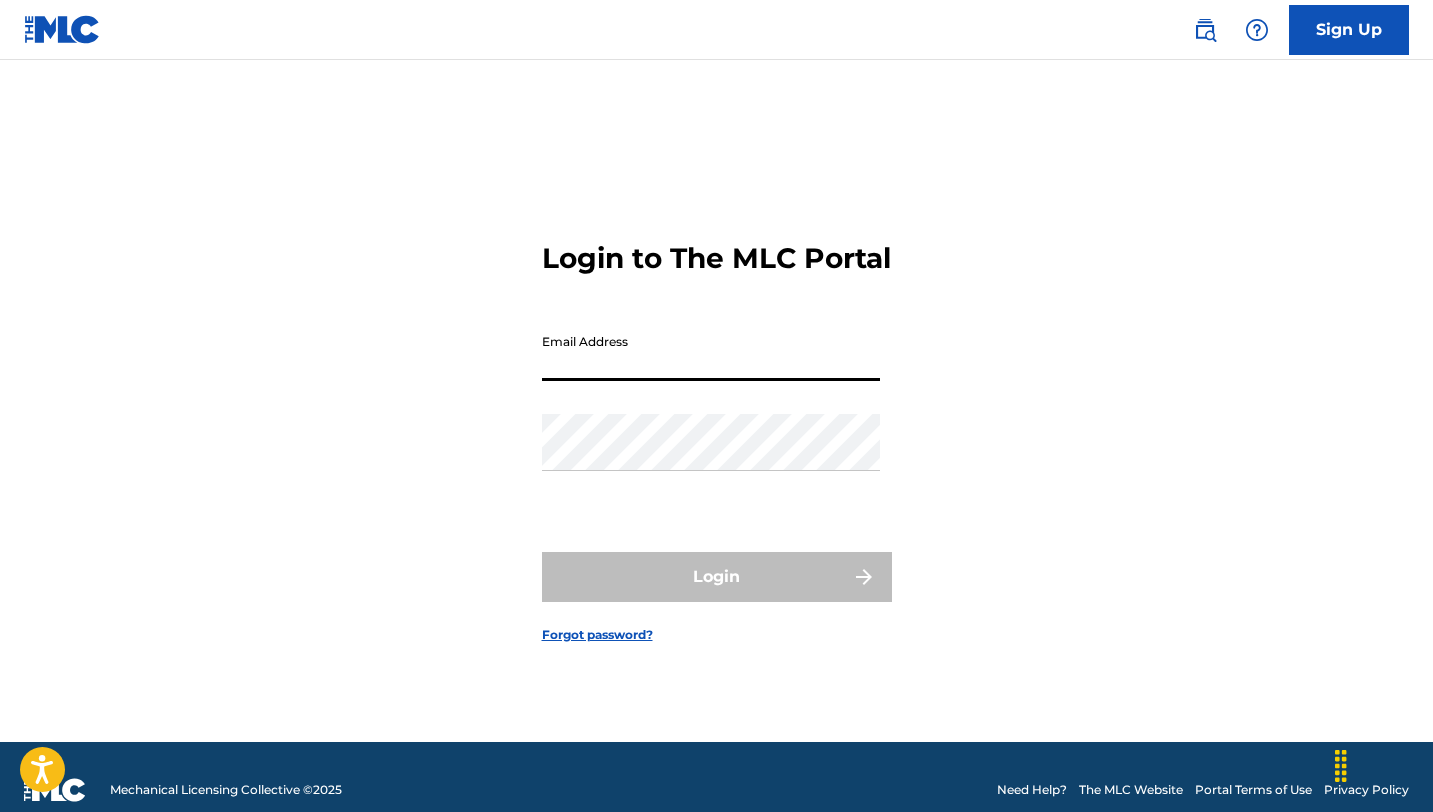 click on "Email Address" at bounding box center [711, 352] 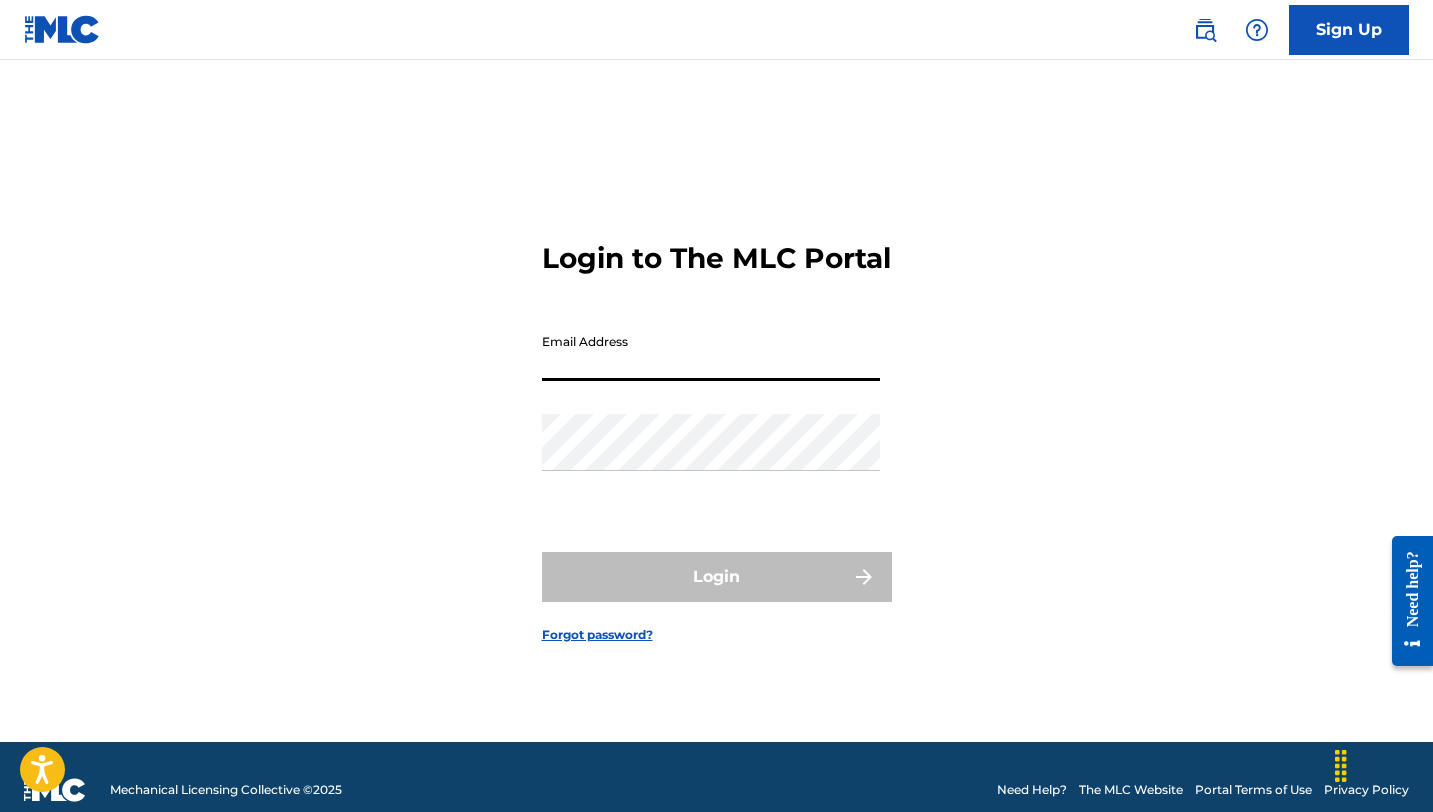 type on "info@example.com" 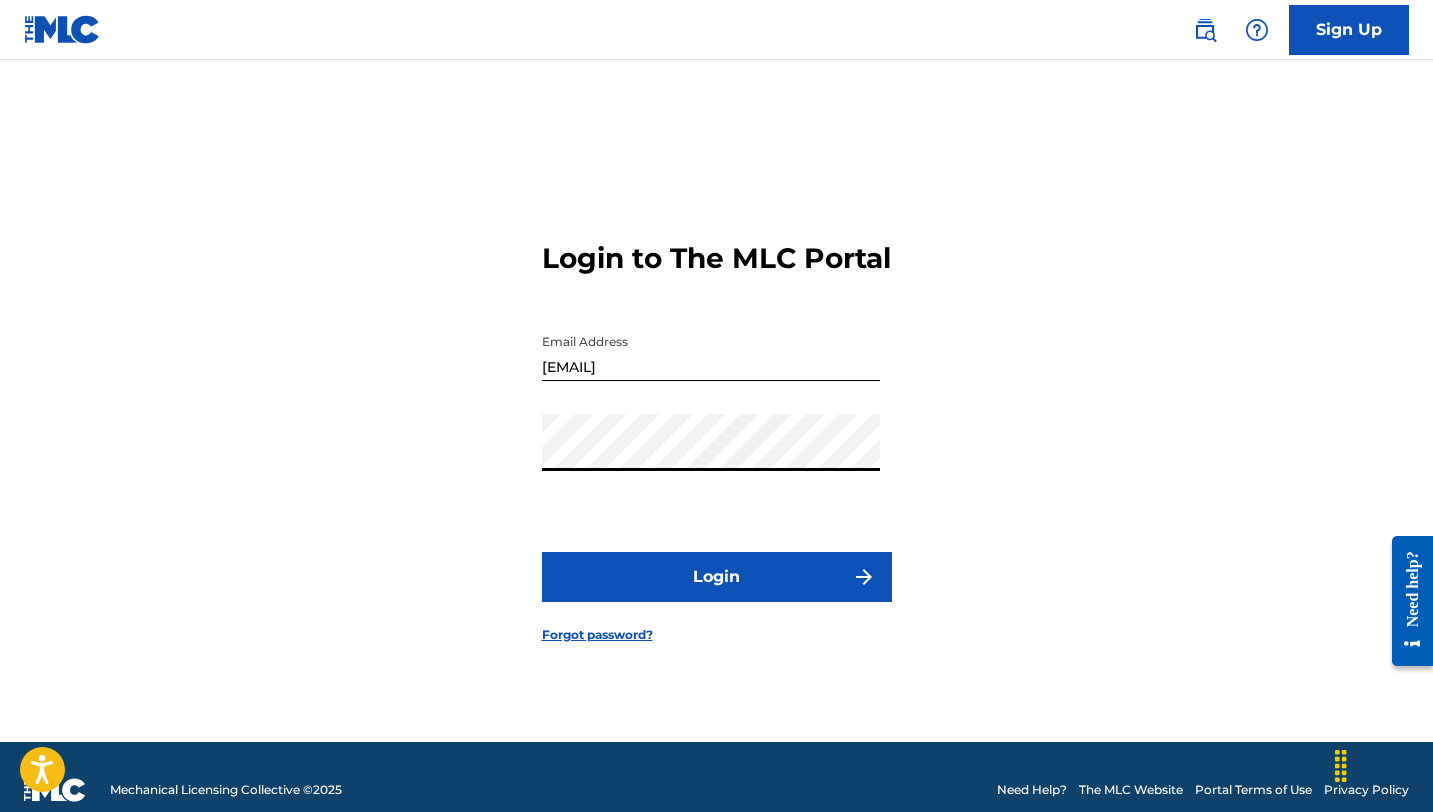 click on "Login" at bounding box center (717, 577) 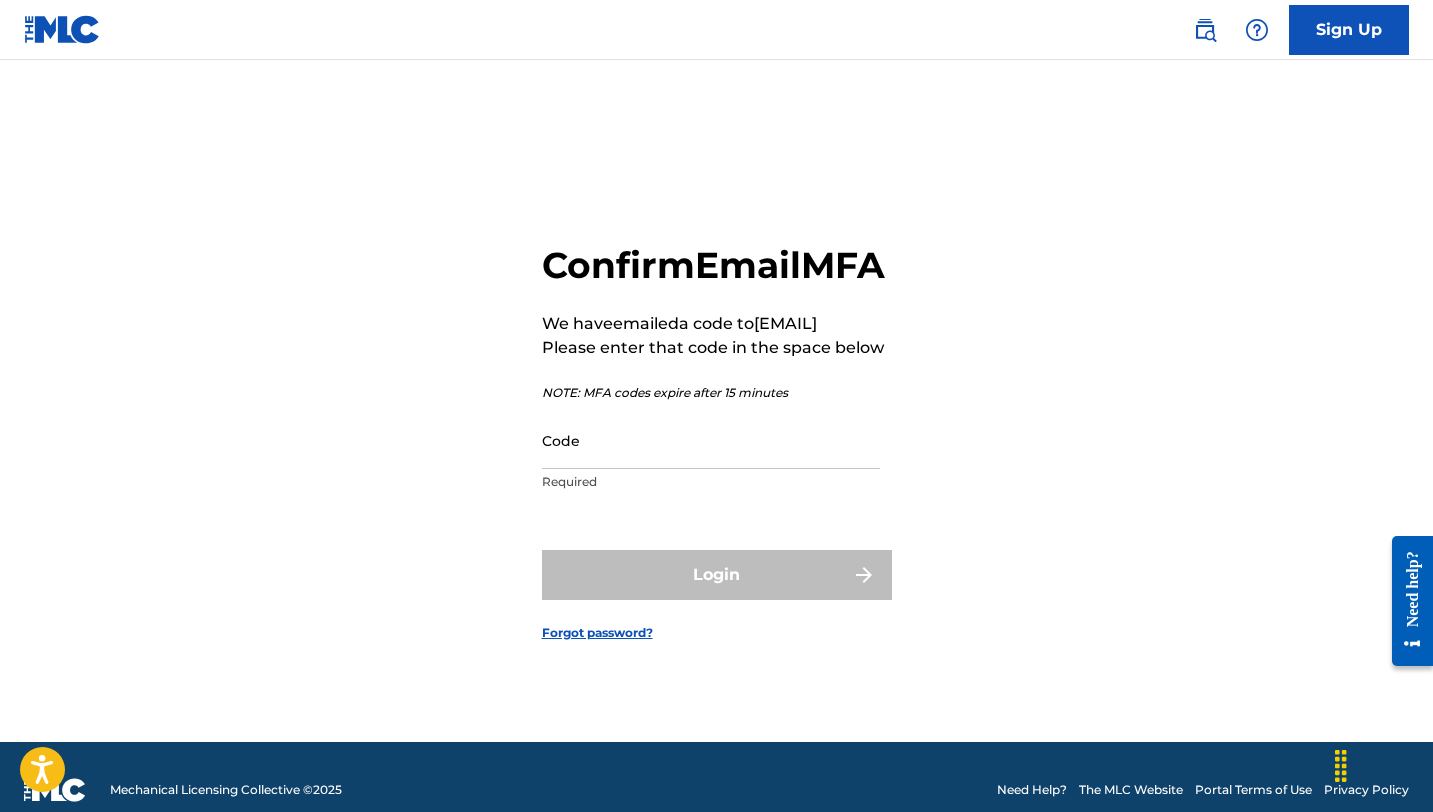 click on "Code" at bounding box center (711, 440) 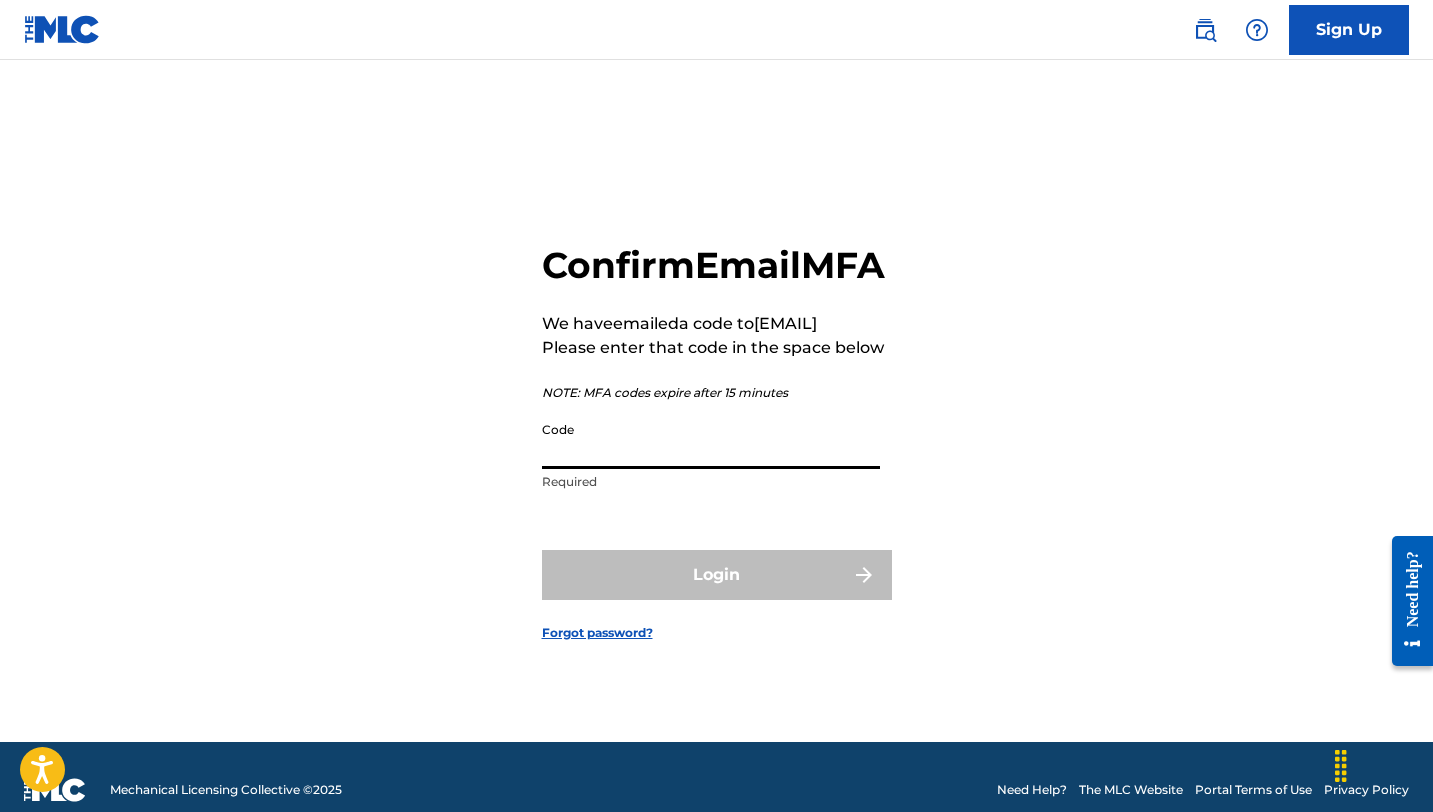 paste on "864549" 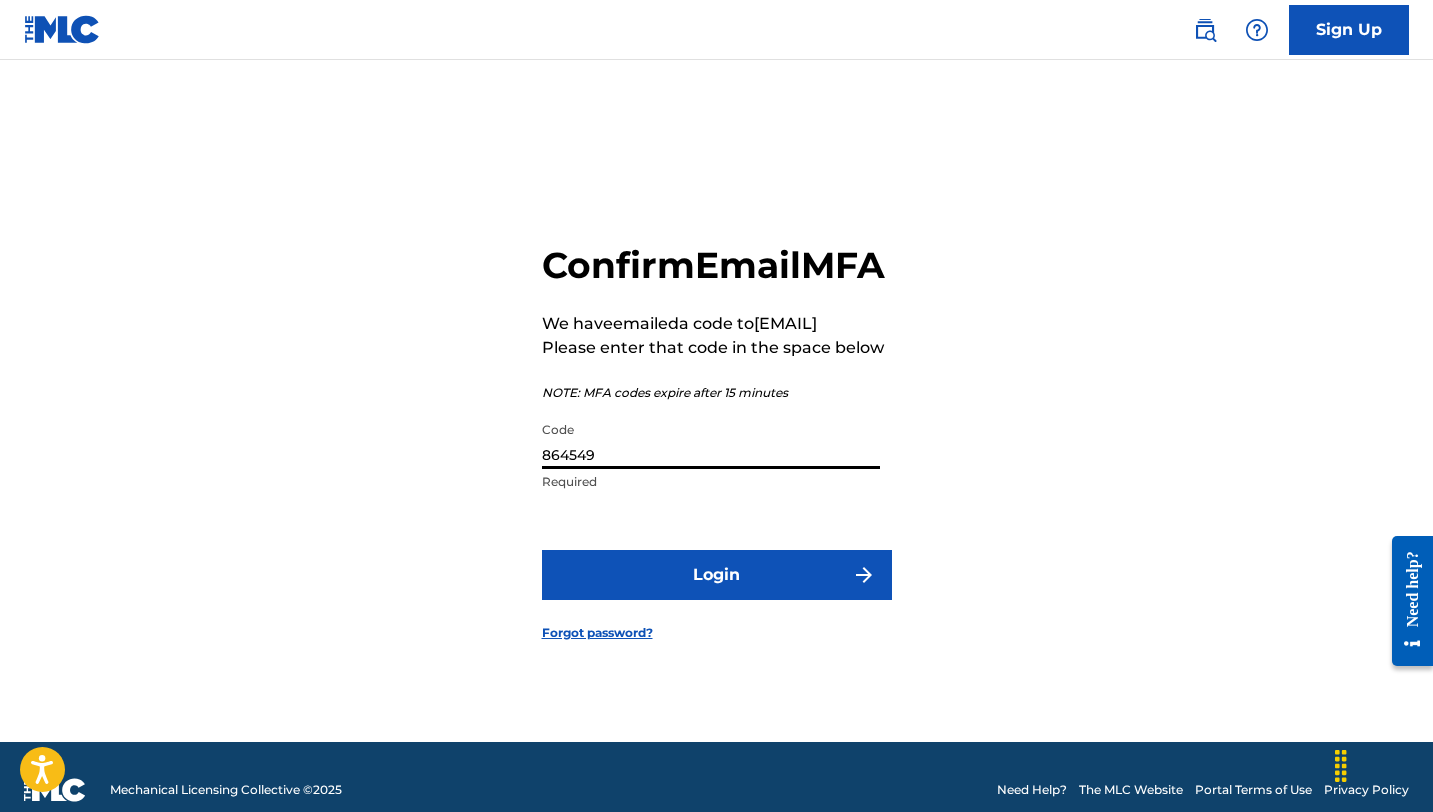 type on "864549" 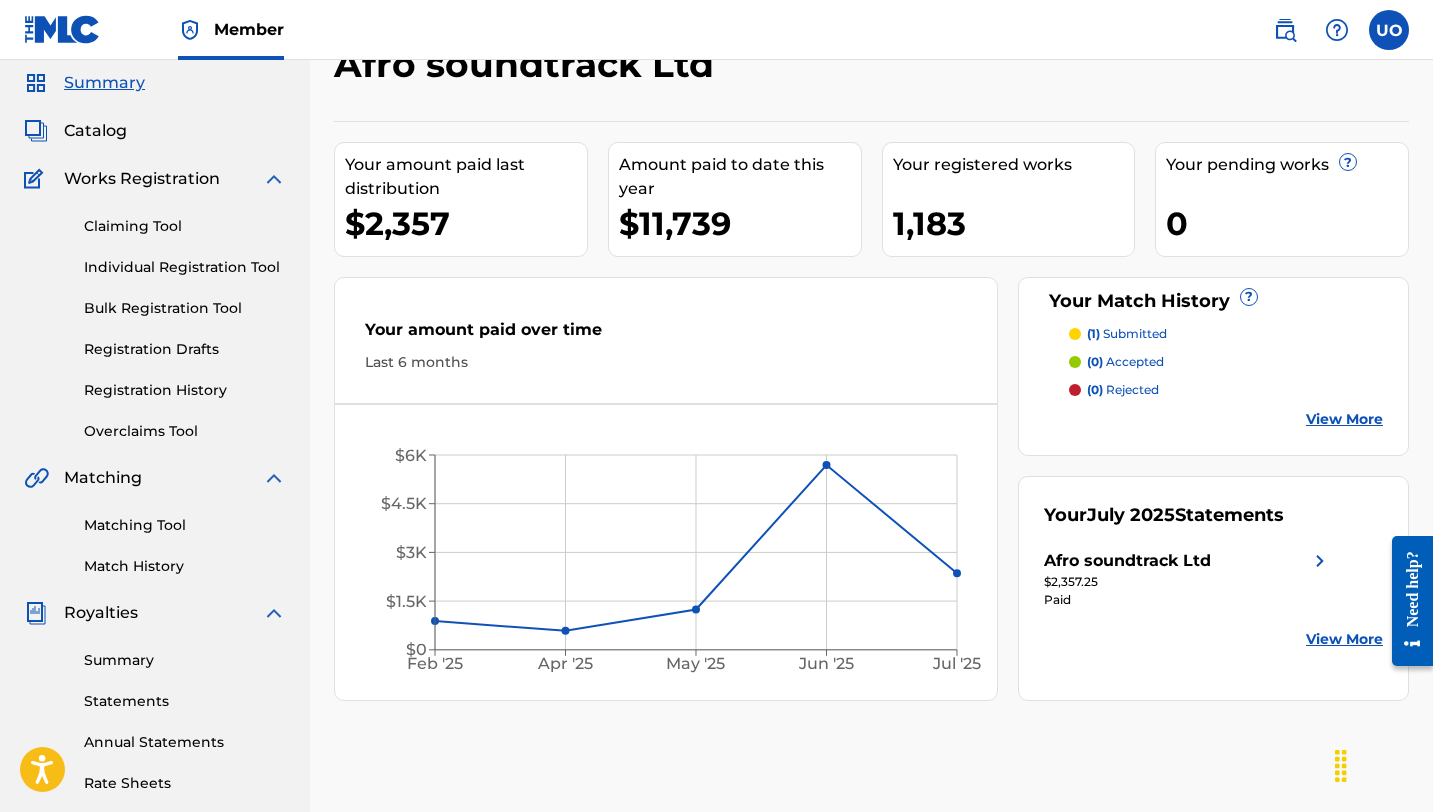 scroll, scrollTop: 91, scrollLeft: 0, axis: vertical 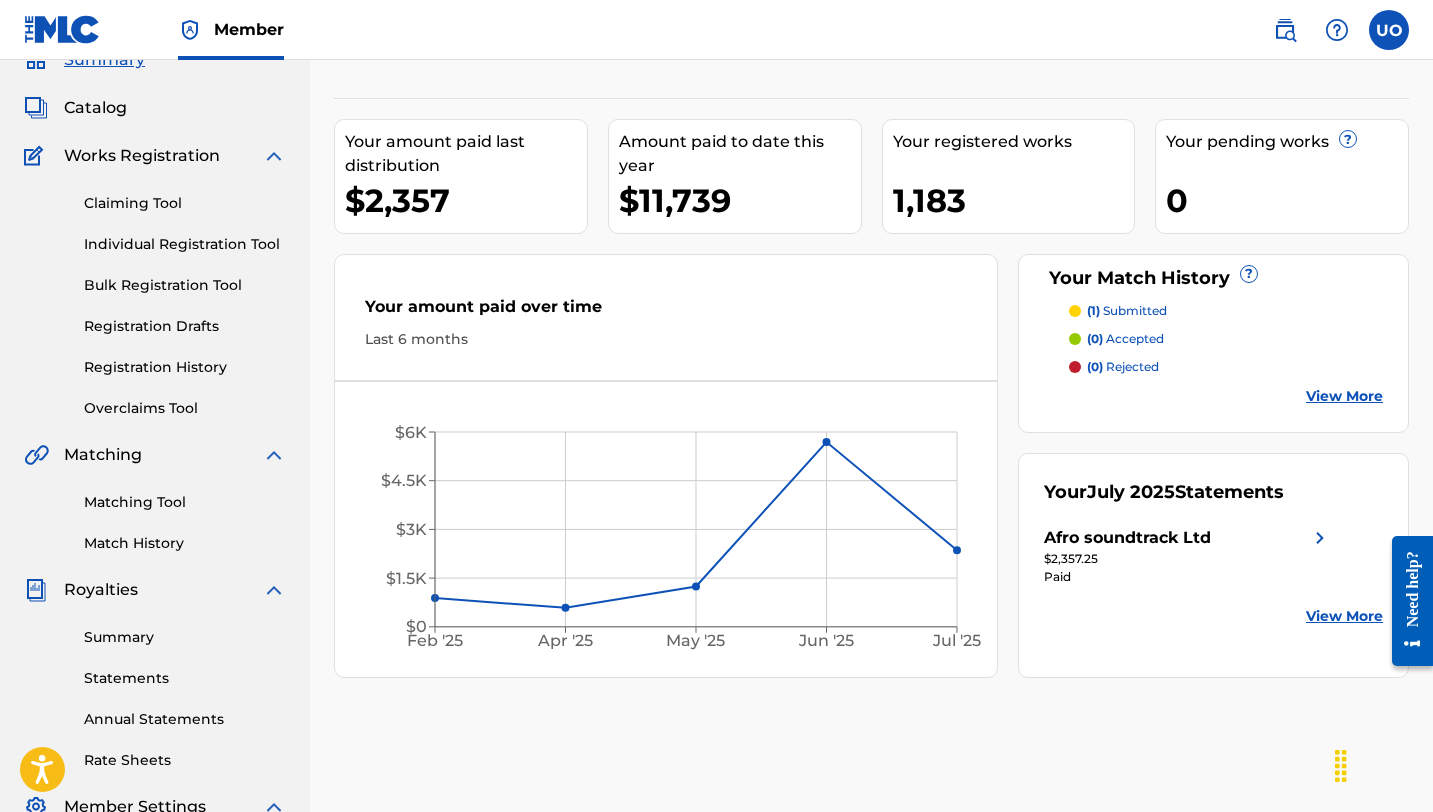 click on "Registration History" at bounding box center [185, 367] 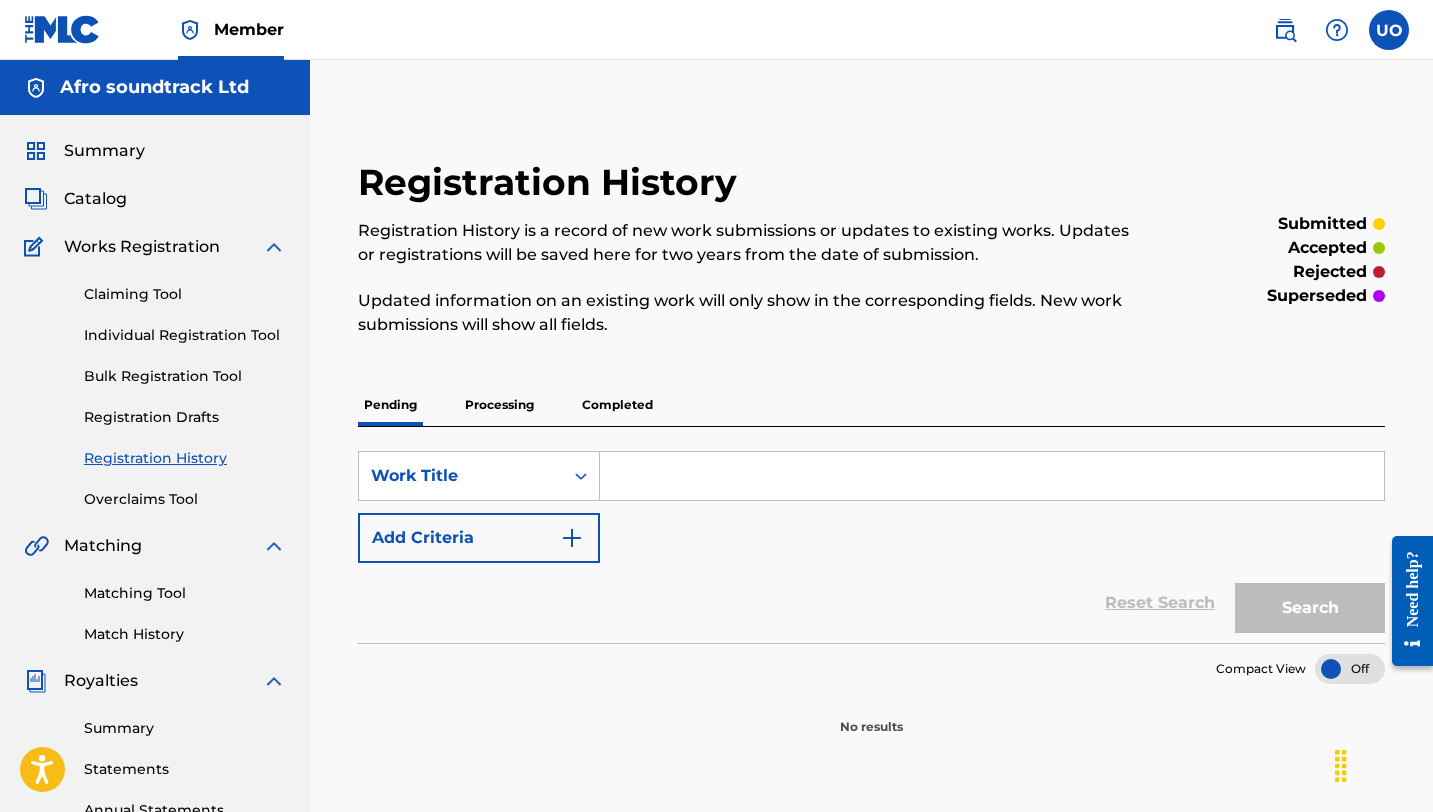 click at bounding box center [992, 476] 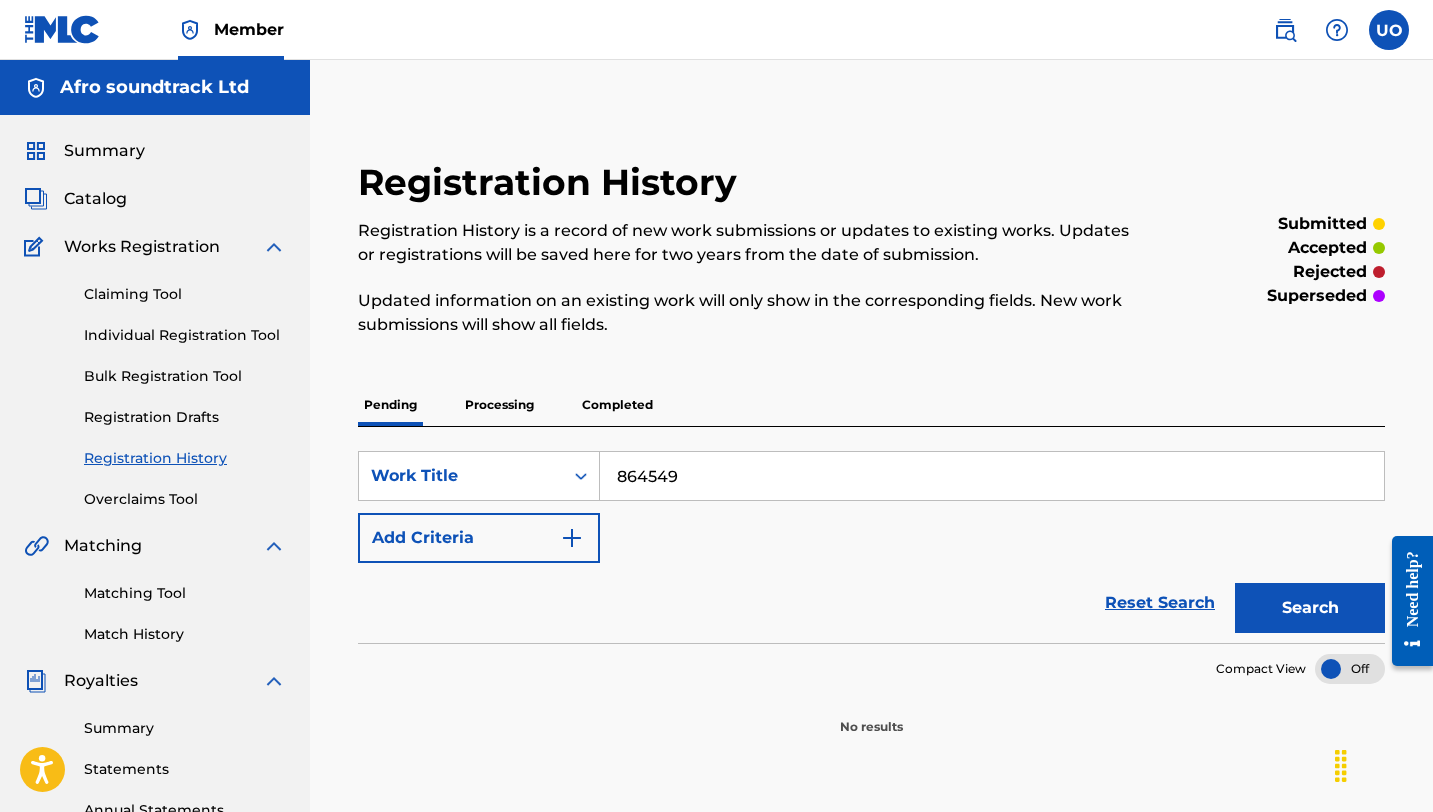 type 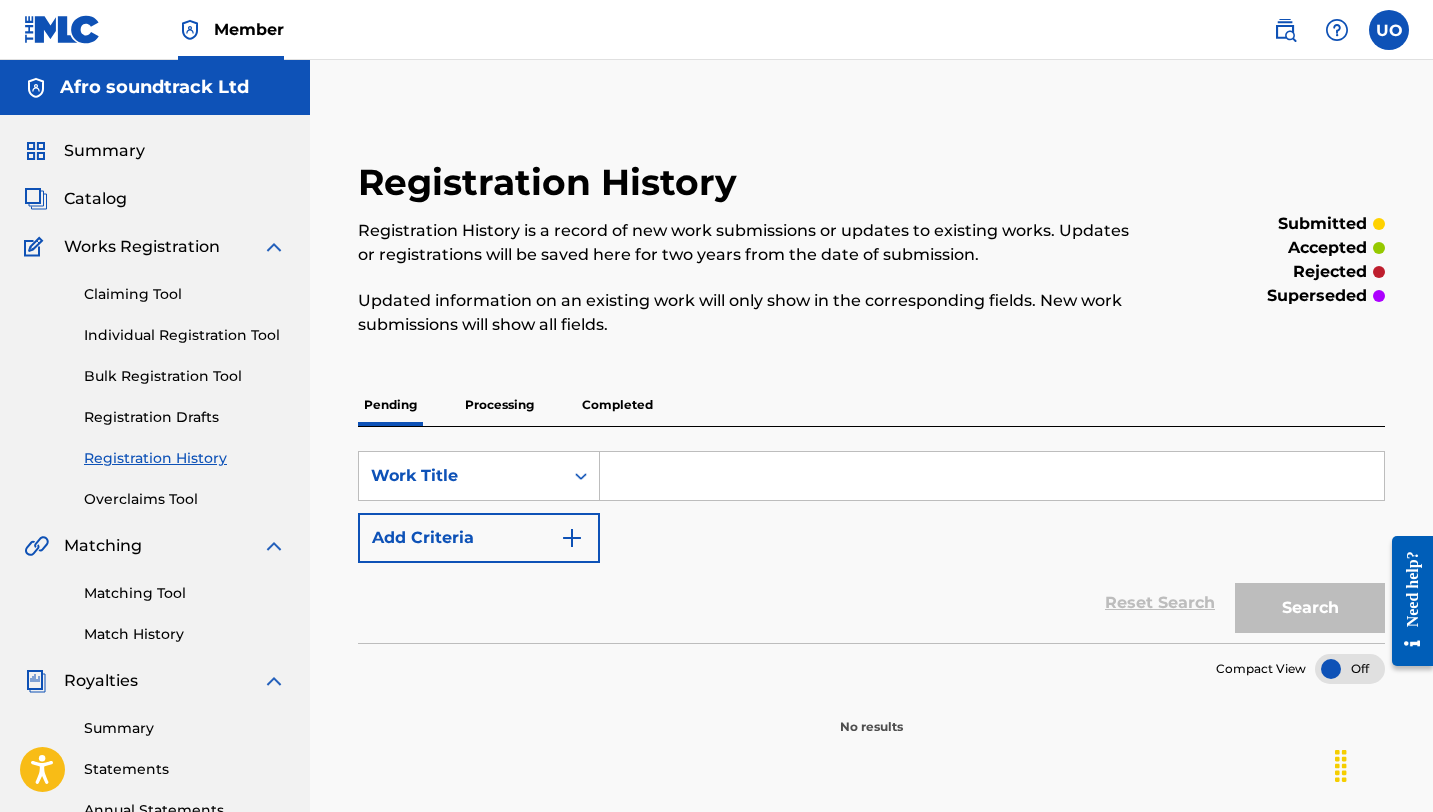 click on "Completed" at bounding box center (617, 405) 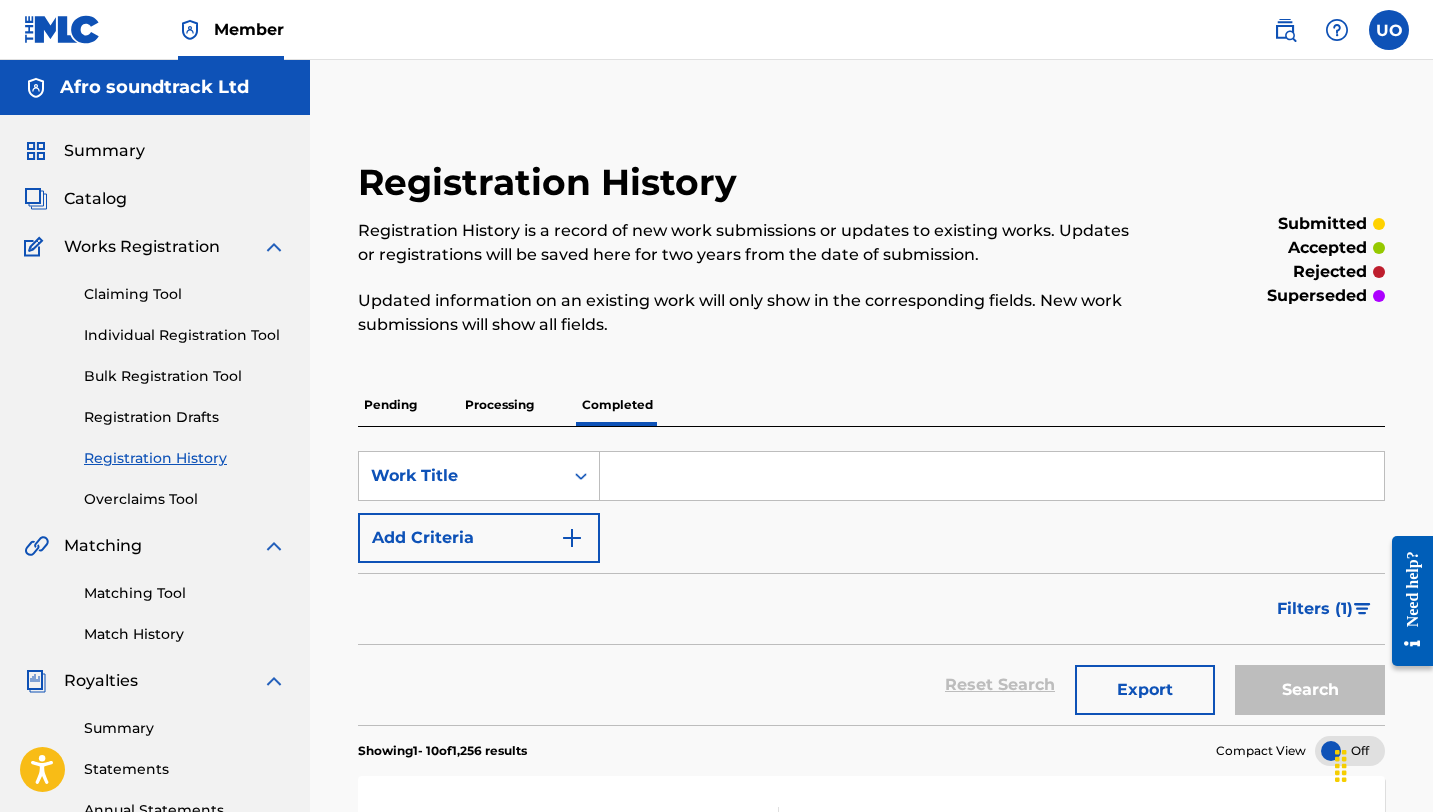 click at bounding box center [992, 476] 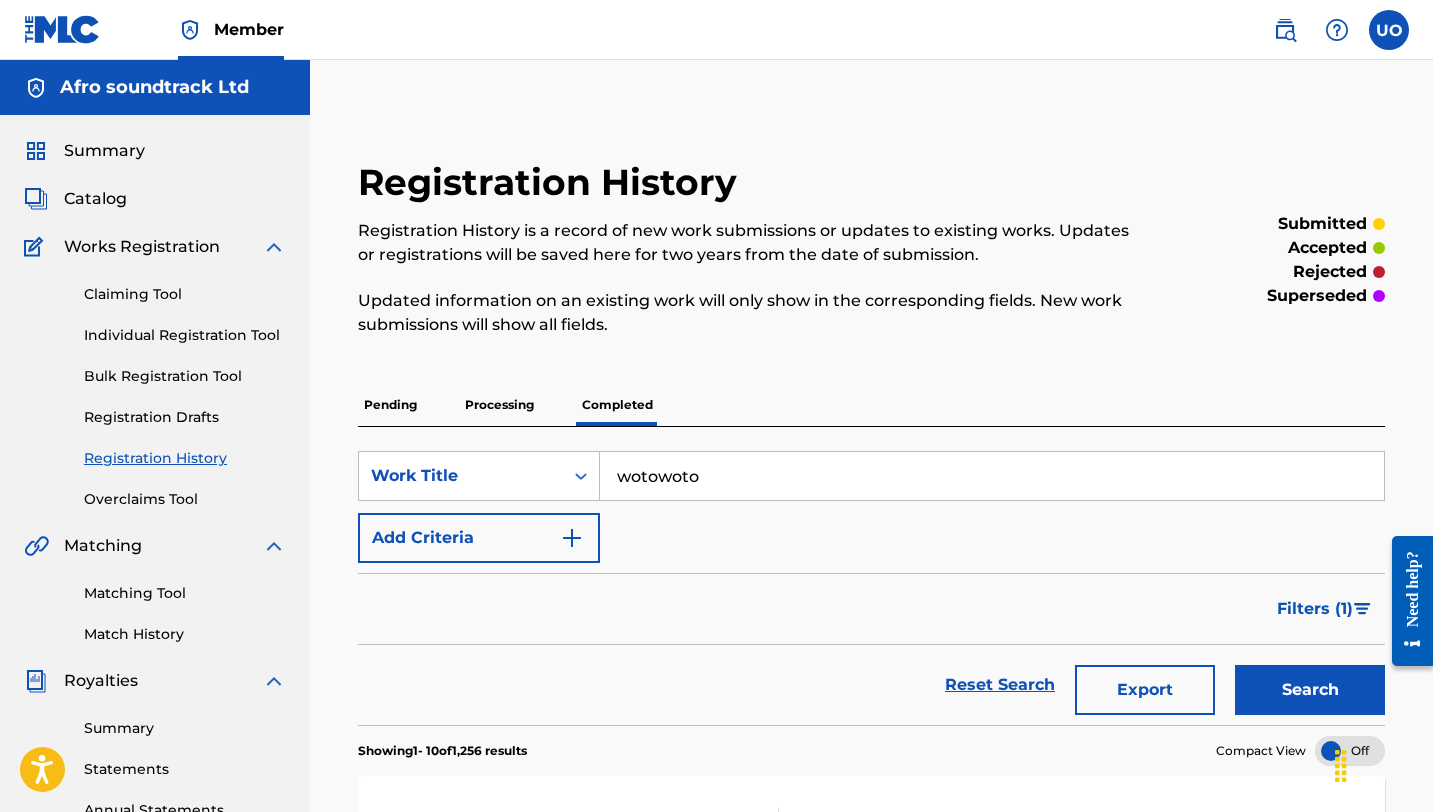 click on "Search" at bounding box center [1310, 690] 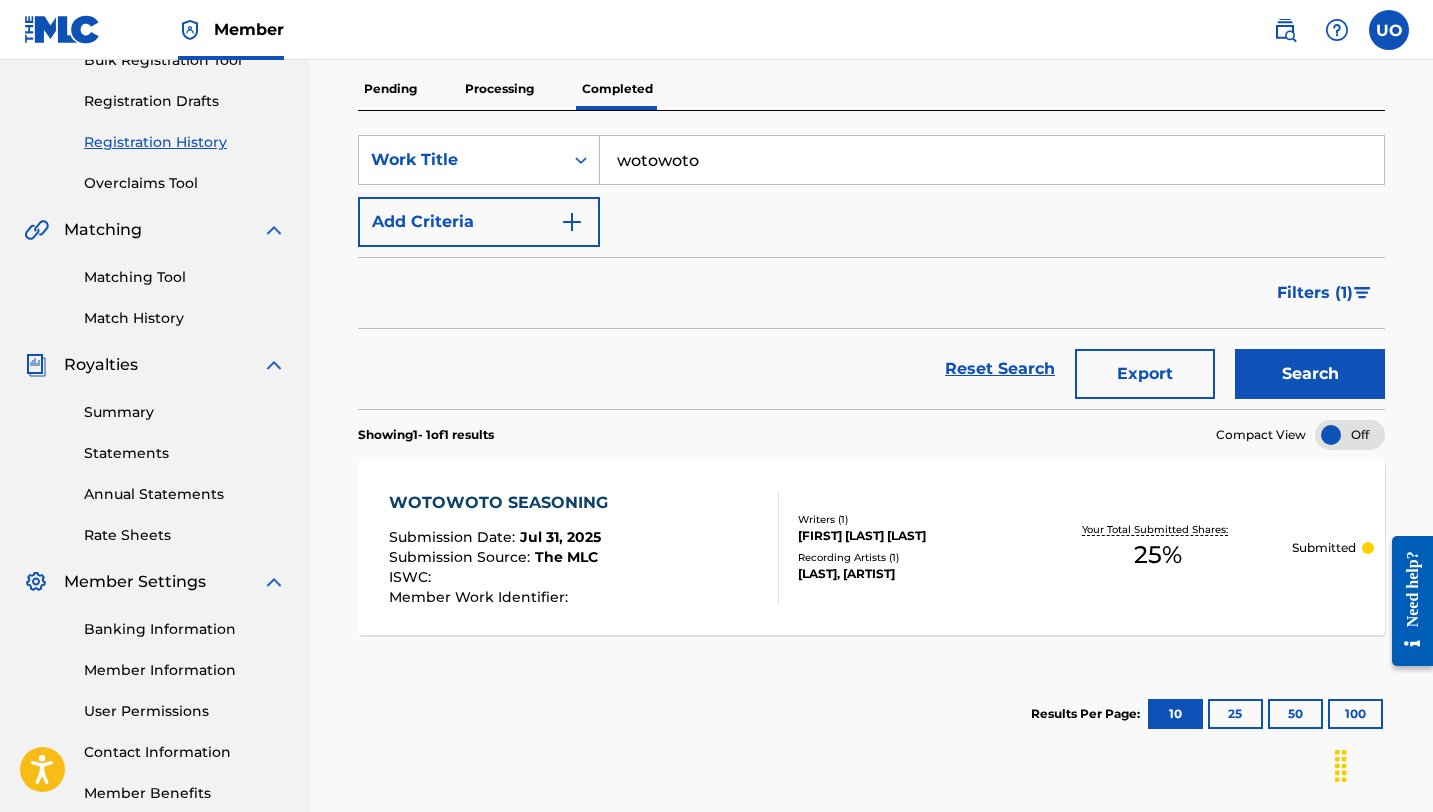scroll, scrollTop: 329, scrollLeft: 0, axis: vertical 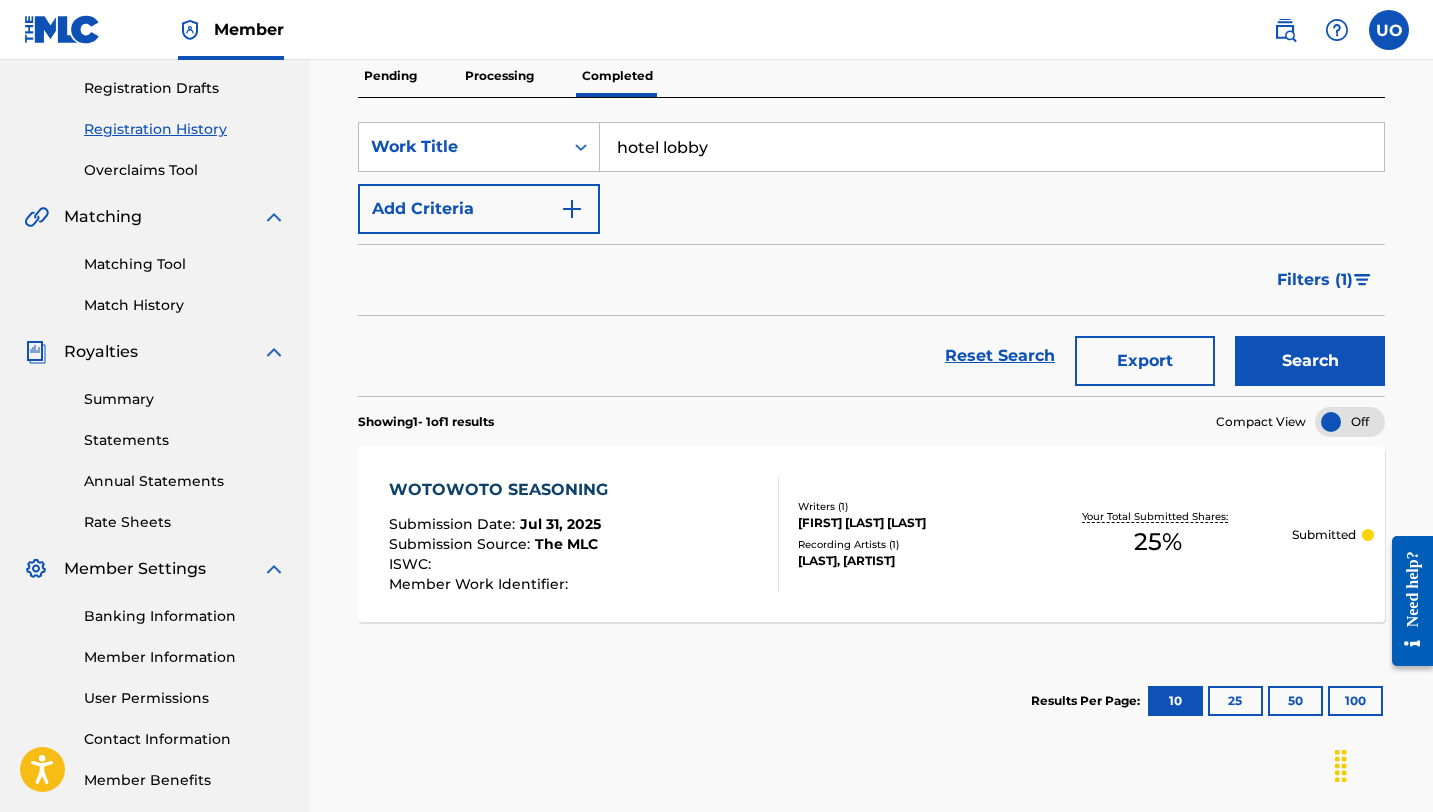 type on "hotel lobby" 